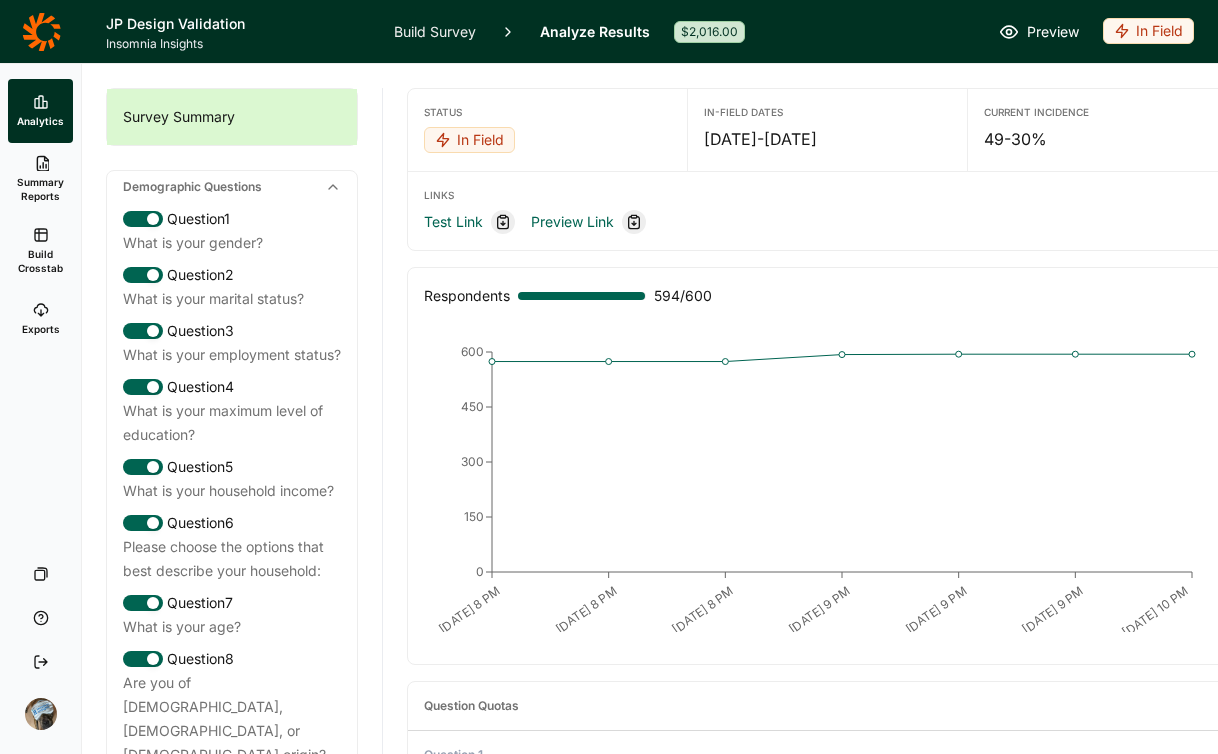 scroll, scrollTop: 0, scrollLeft: 0, axis: both 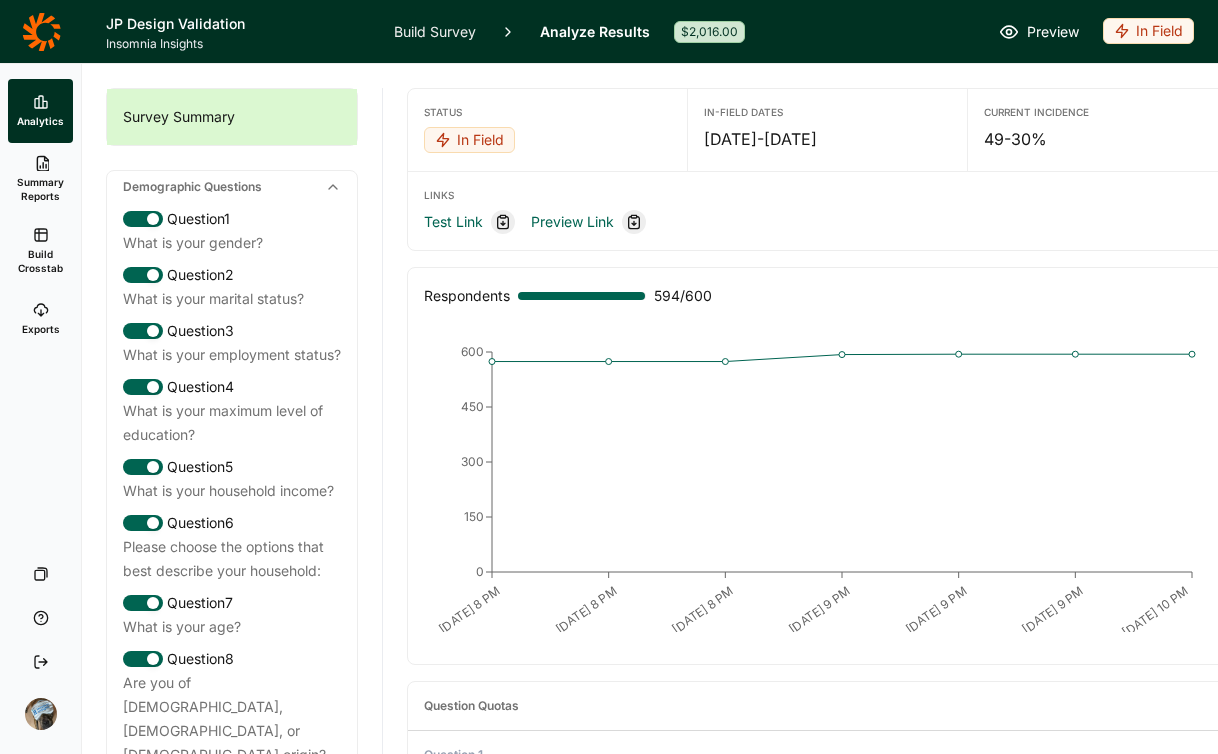 click on "In Field" at bounding box center (1148, 31) 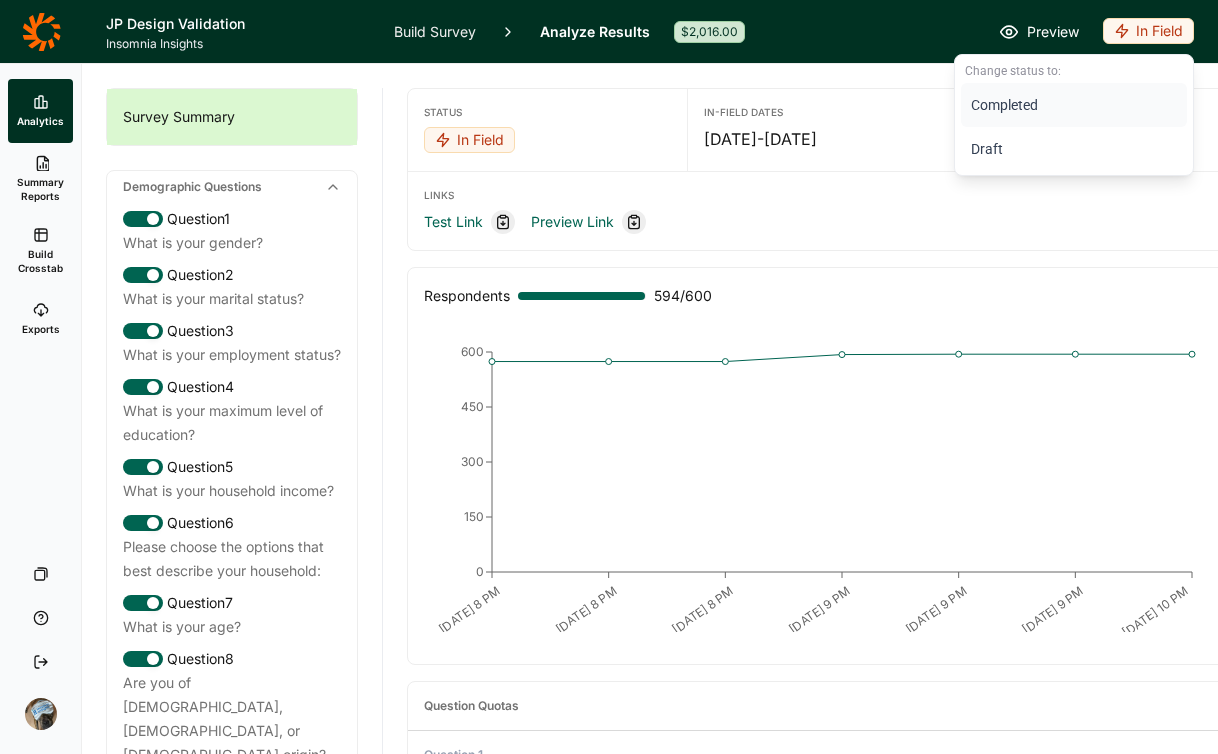 click on "Completed" at bounding box center (1074, 105) 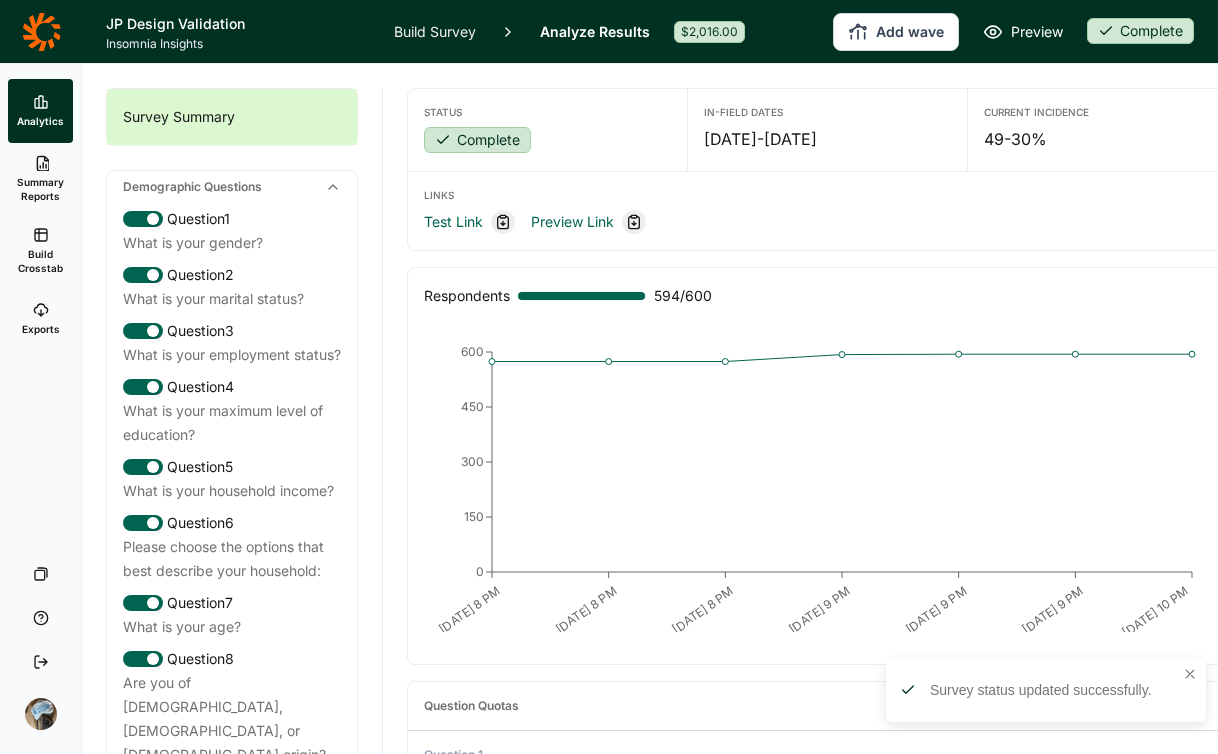 click on "Add wave" at bounding box center (896, 32) 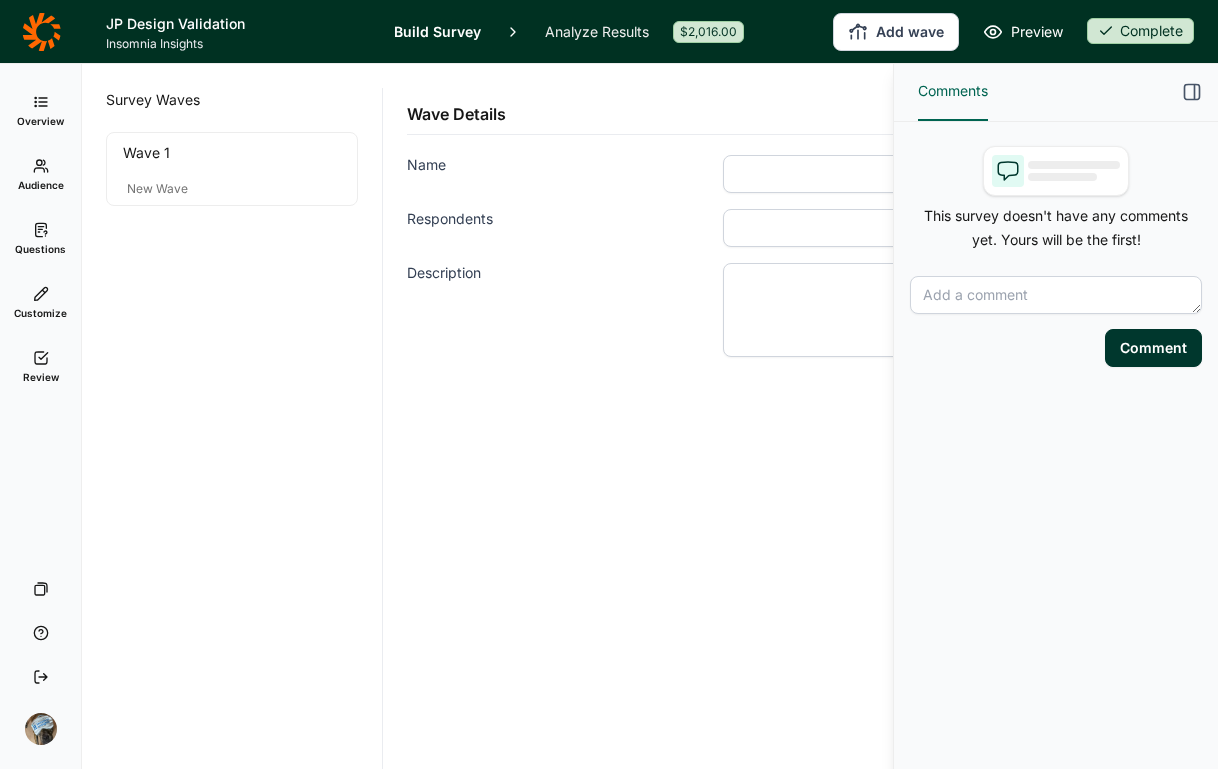 click 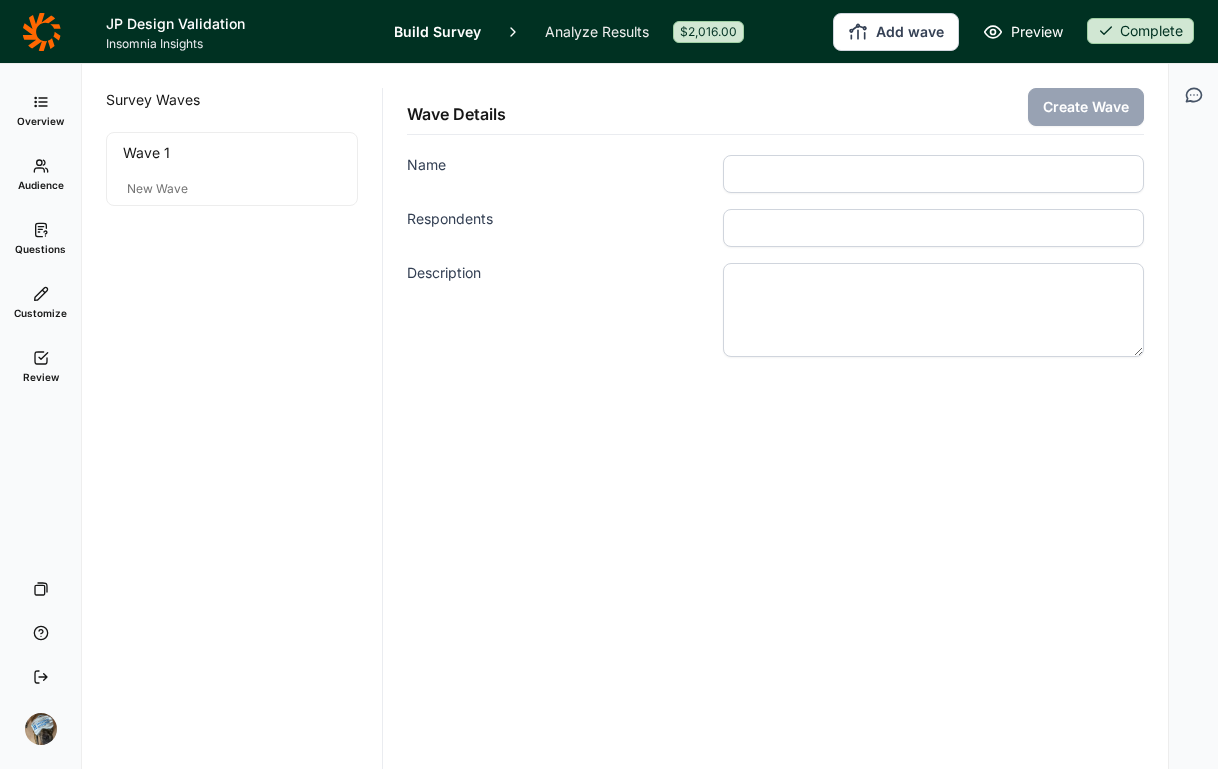 click on "Name" at bounding box center [933, 174] 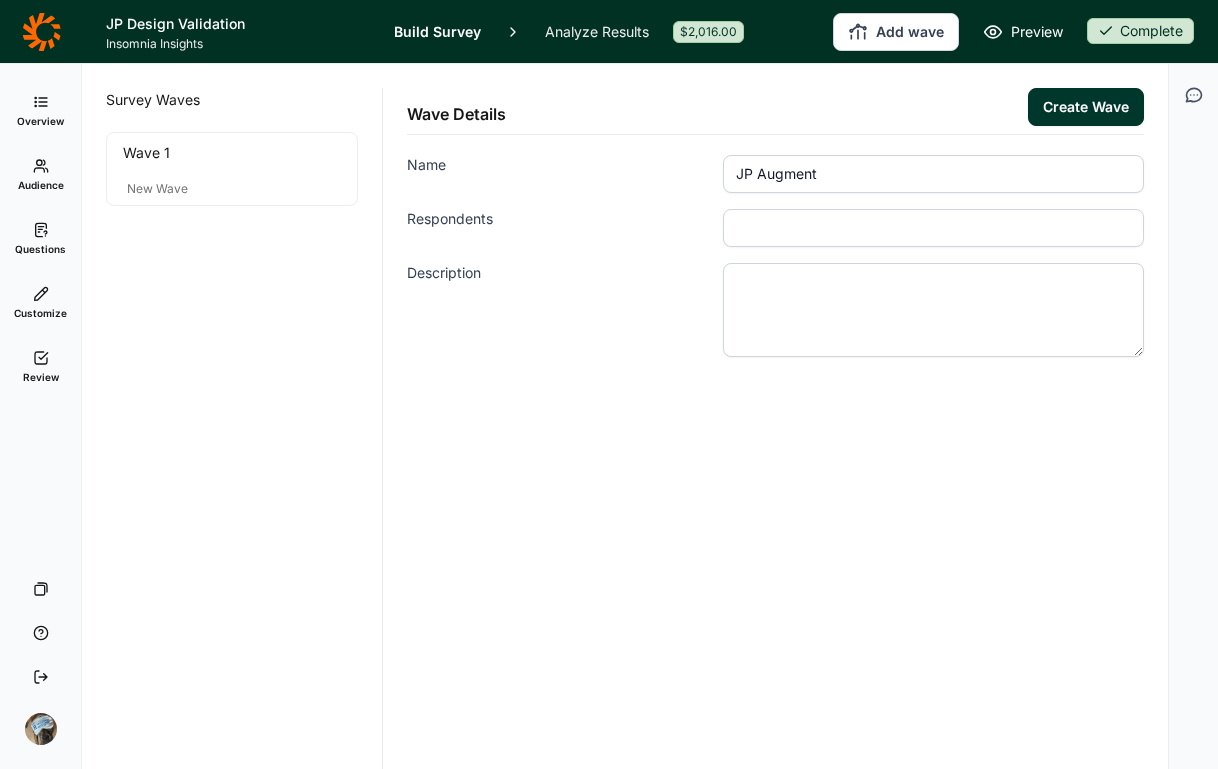 type on "JP Augment" 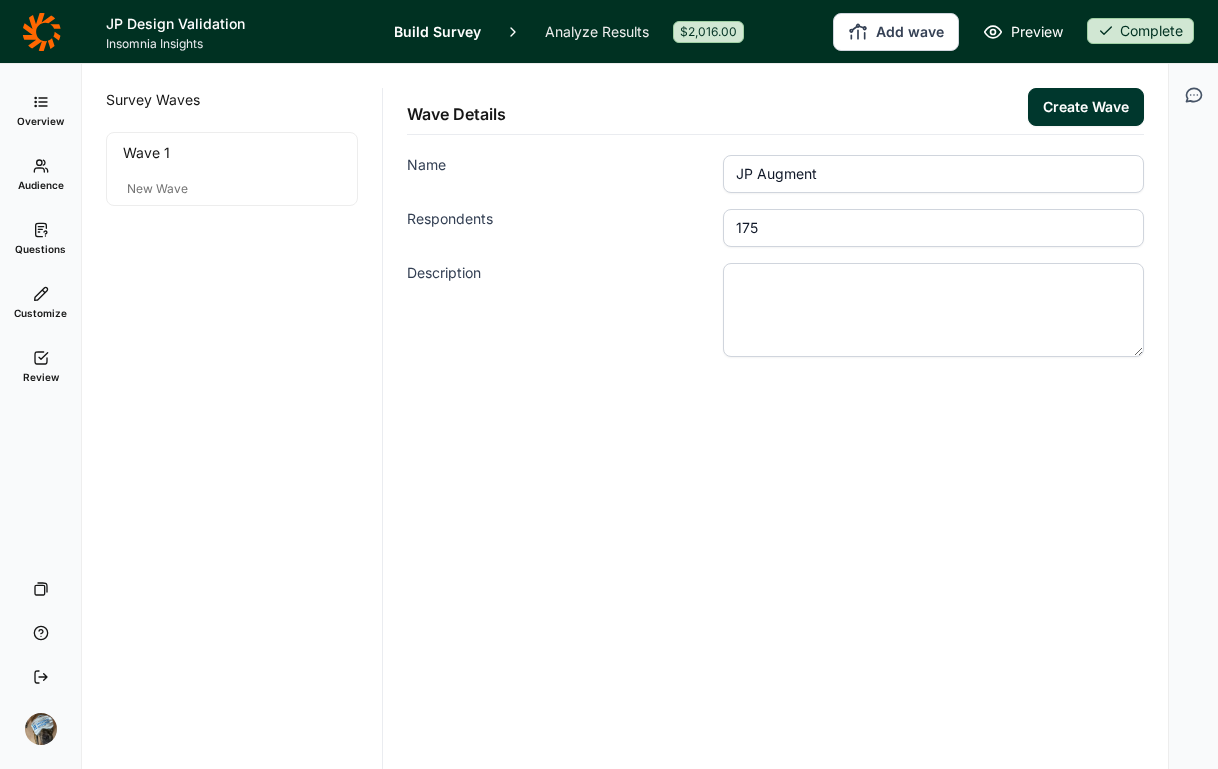 type on "175" 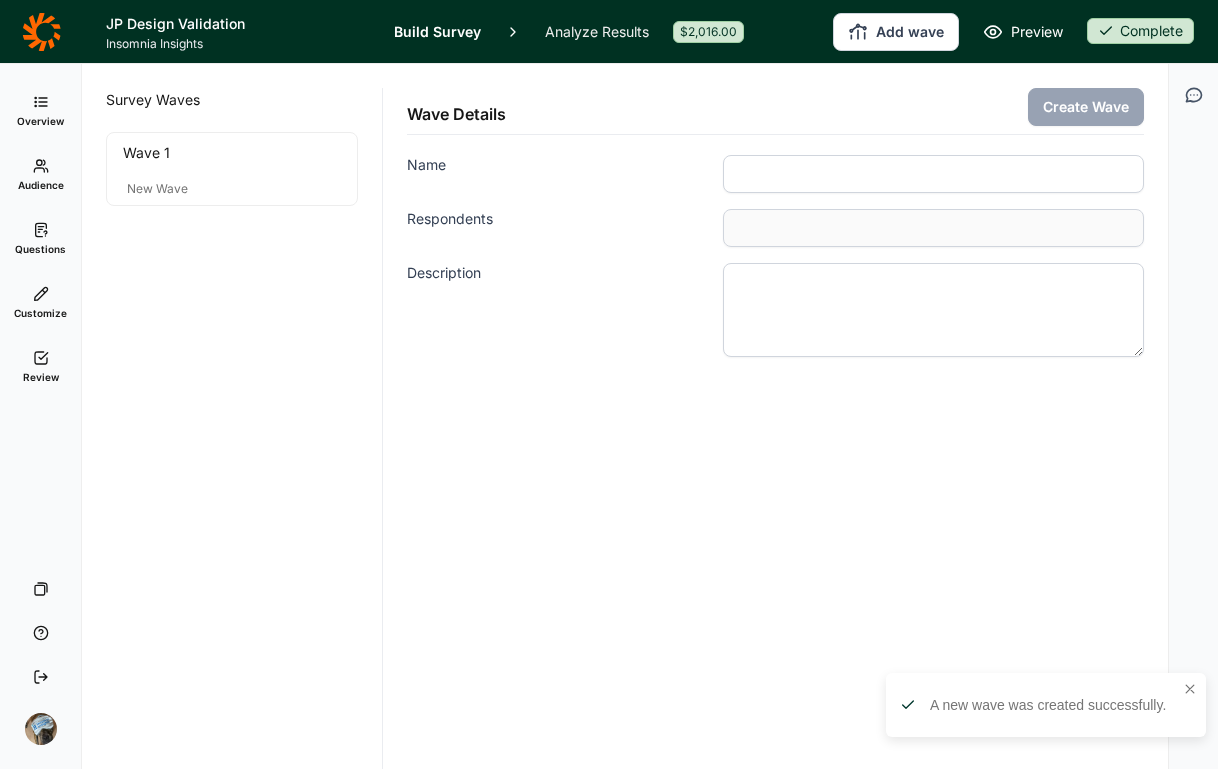 type on "JP Augment" 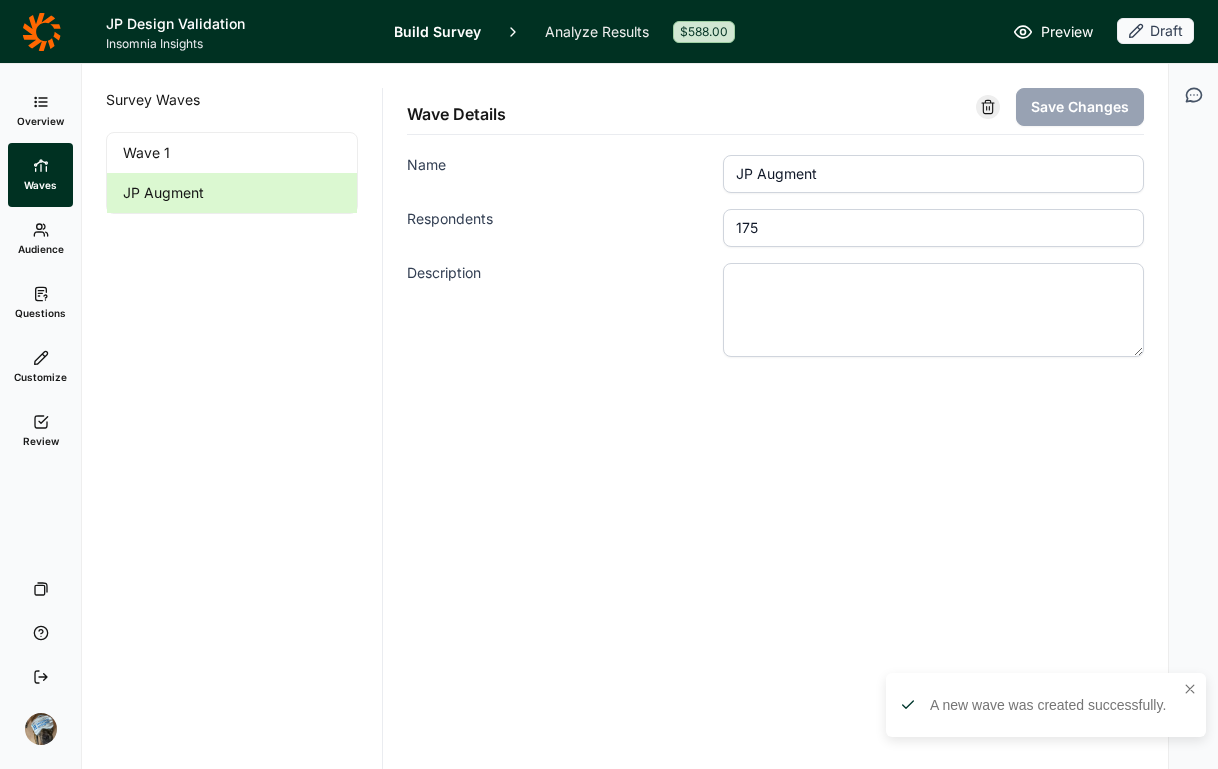 click on "Audience" at bounding box center [41, 249] 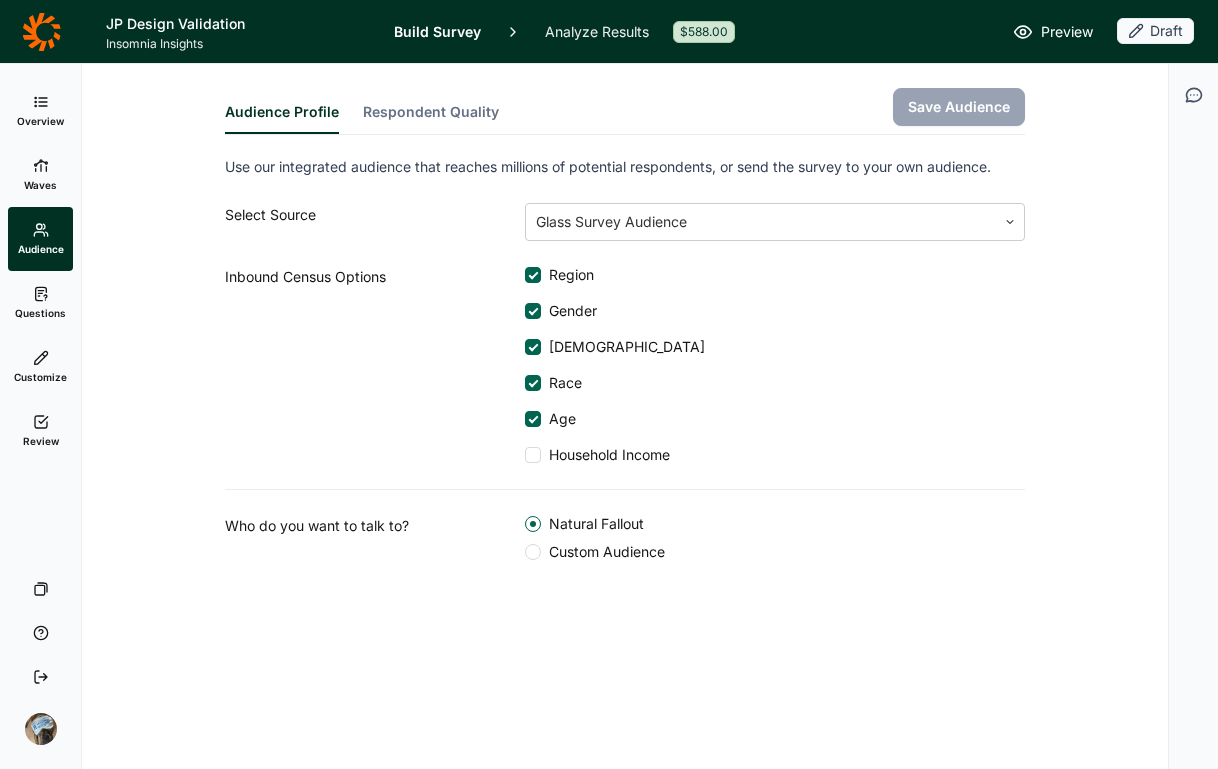 click on "Overview" at bounding box center (40, 111) 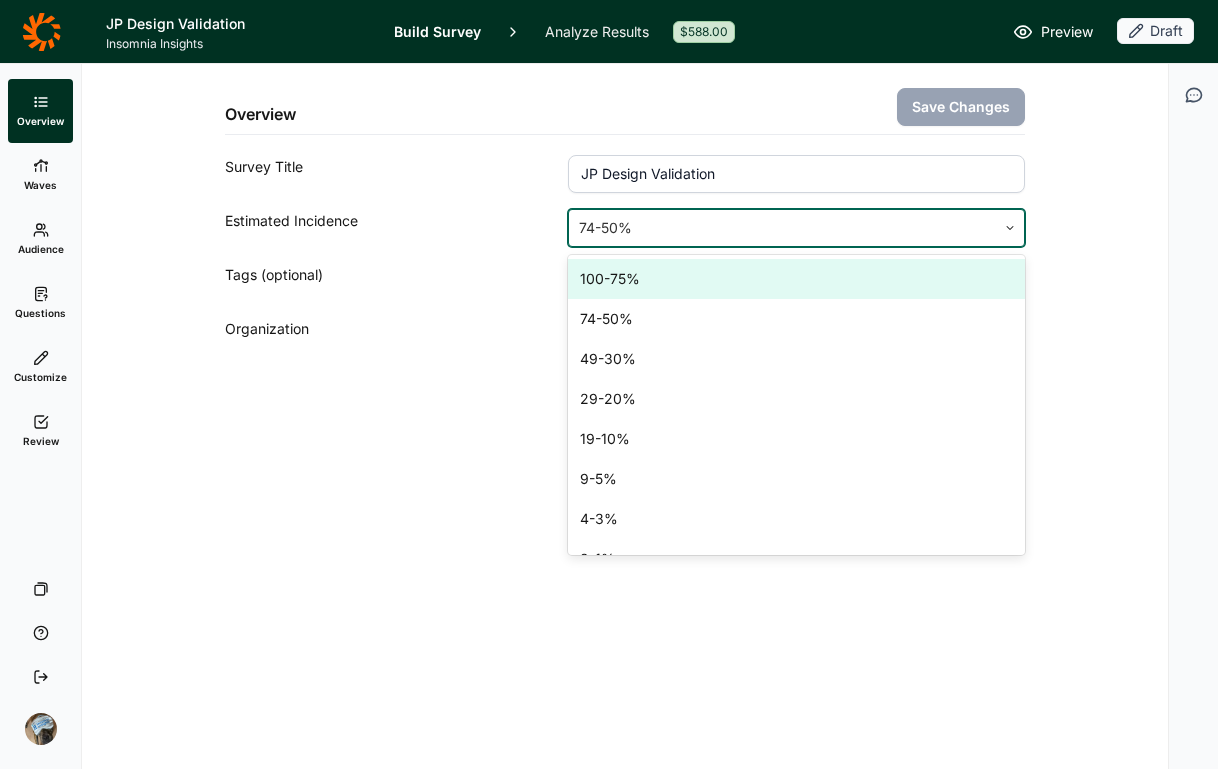 click at bounding box center (782, 228) 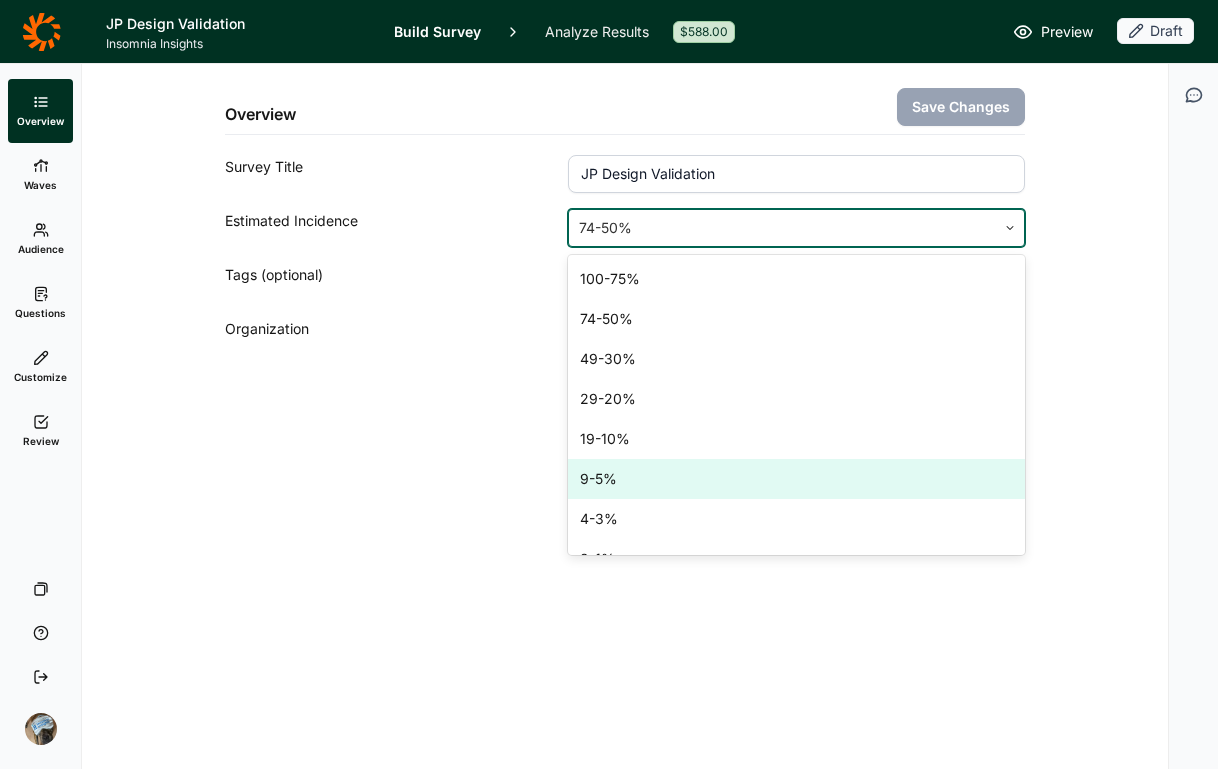 click on "9-5%" at bounding box center (796, 479) 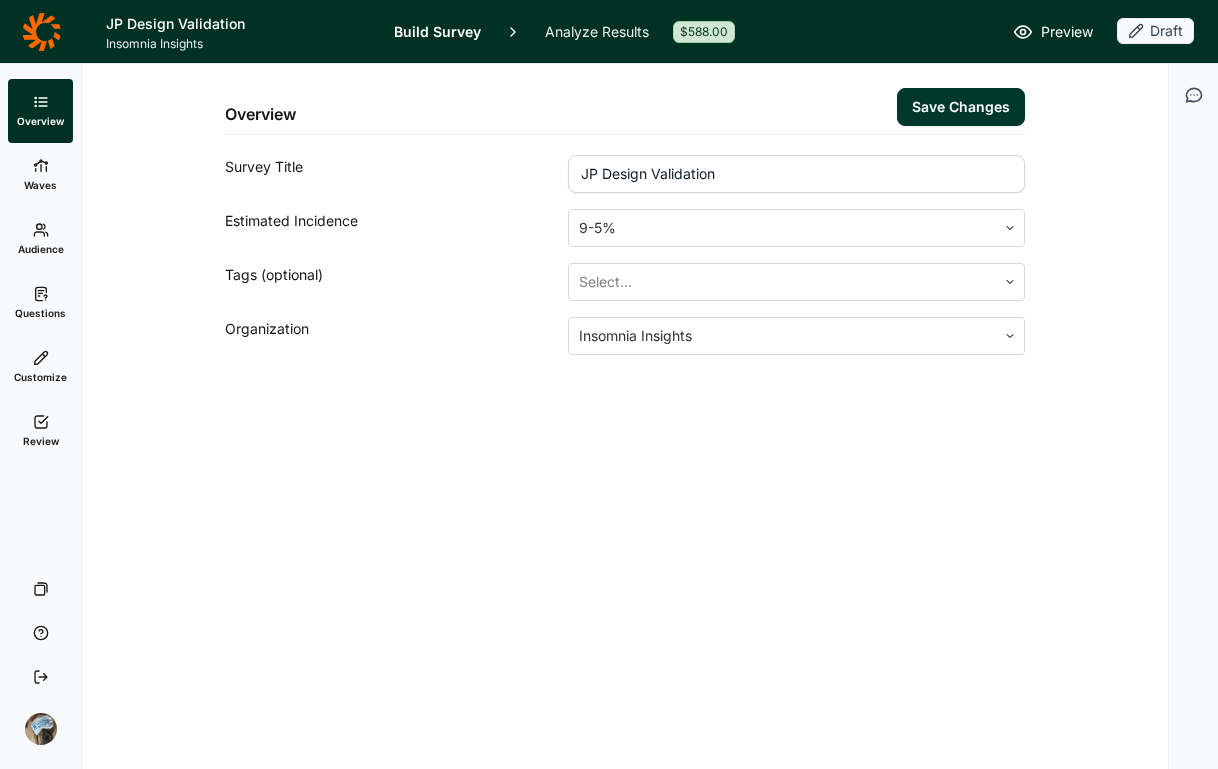 click on "Overview Save Changes Survey Title JP Design Validation Estimated Incidence 9-5% Tags (optional) Select... Organization Insomnia Insights" at bounding box center (625, 416) 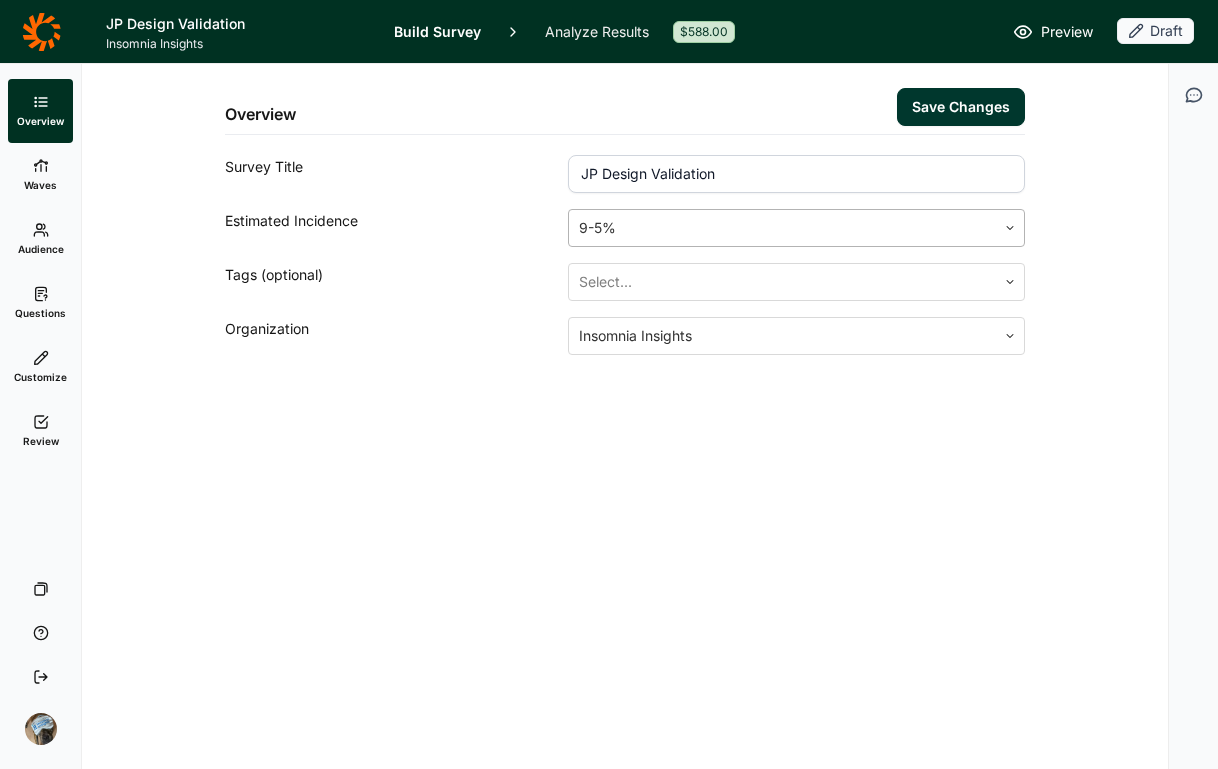 click at bounding box center [782, 228] 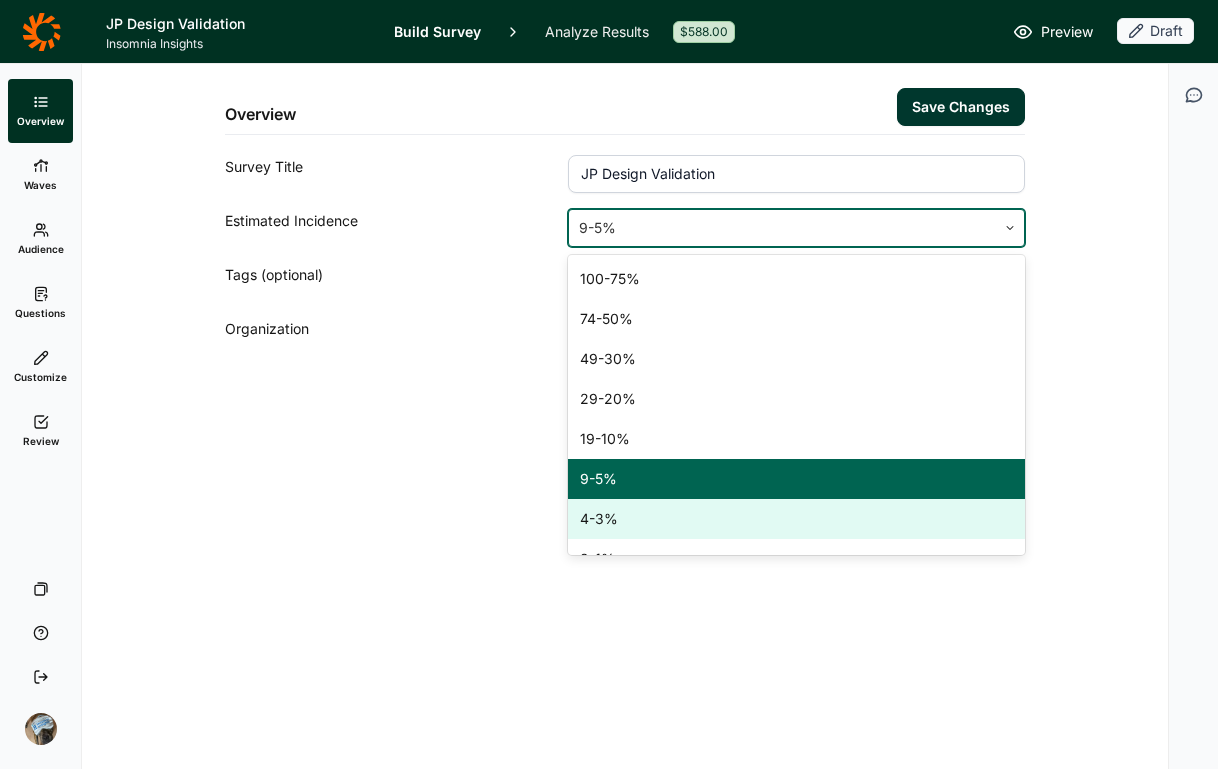 click on "4-3%" at bounding box center [796, 519] 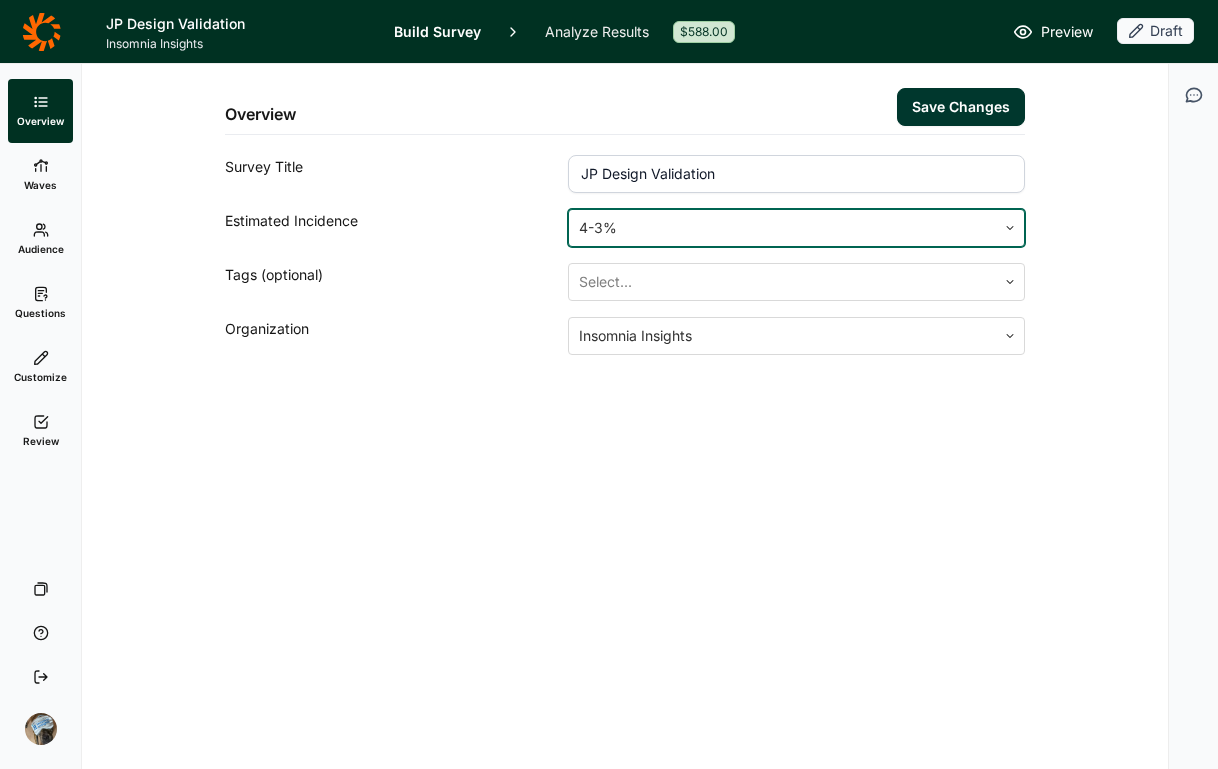 click on "Save Changes" at bounding box center [961, 107] 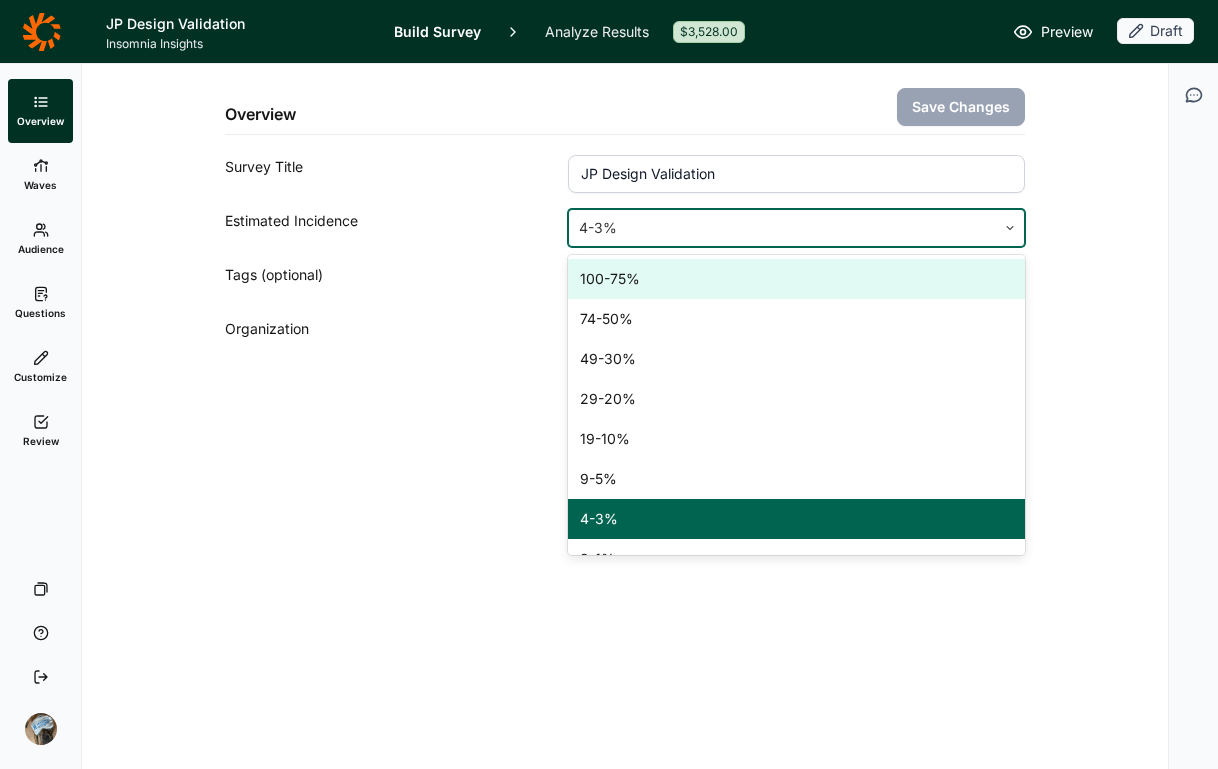 click at bounding box center (782, 228) 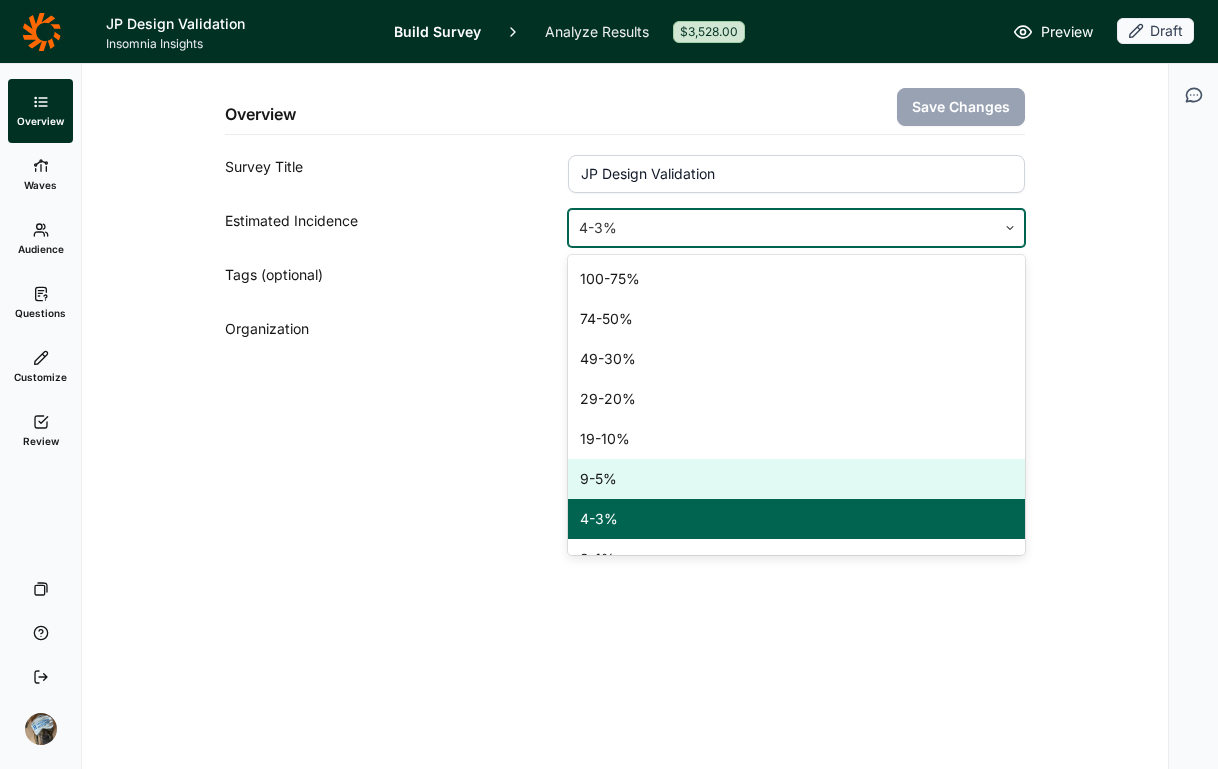 click on "9-5%" at bounding box center (796, 479) 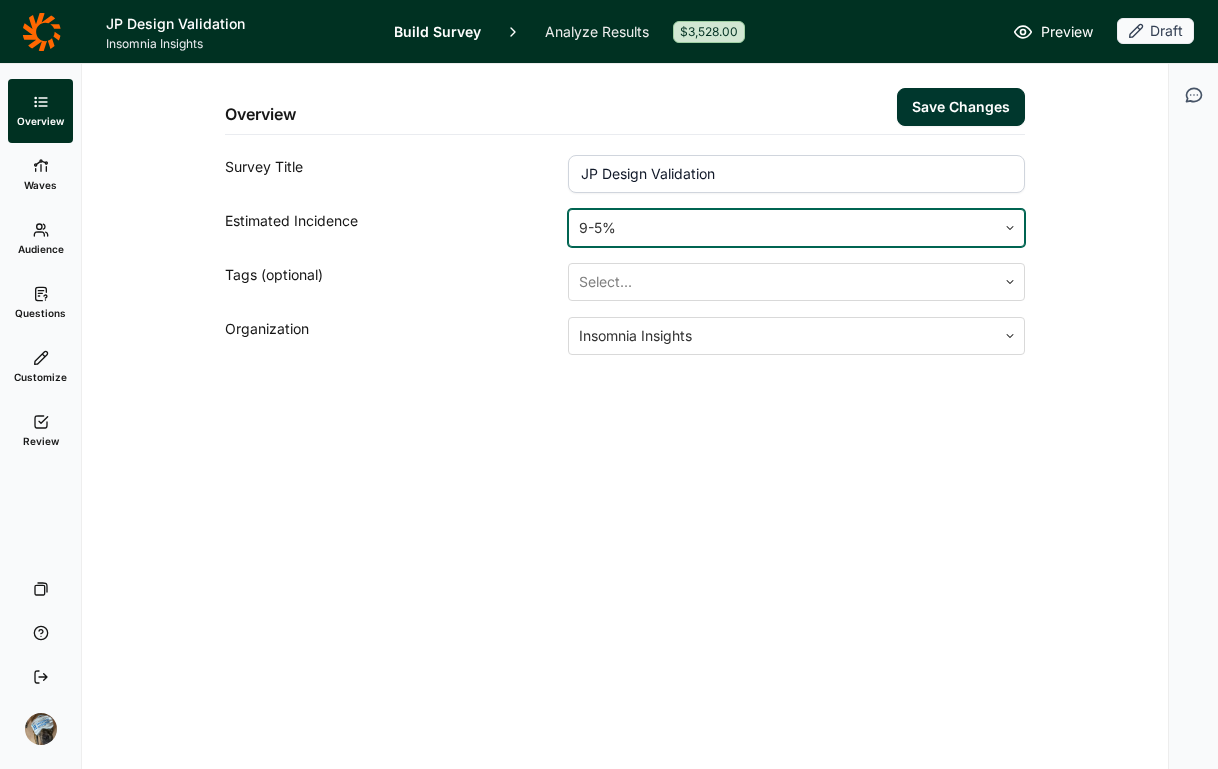 click on "Save Changes" at bounding box center (961, 107) 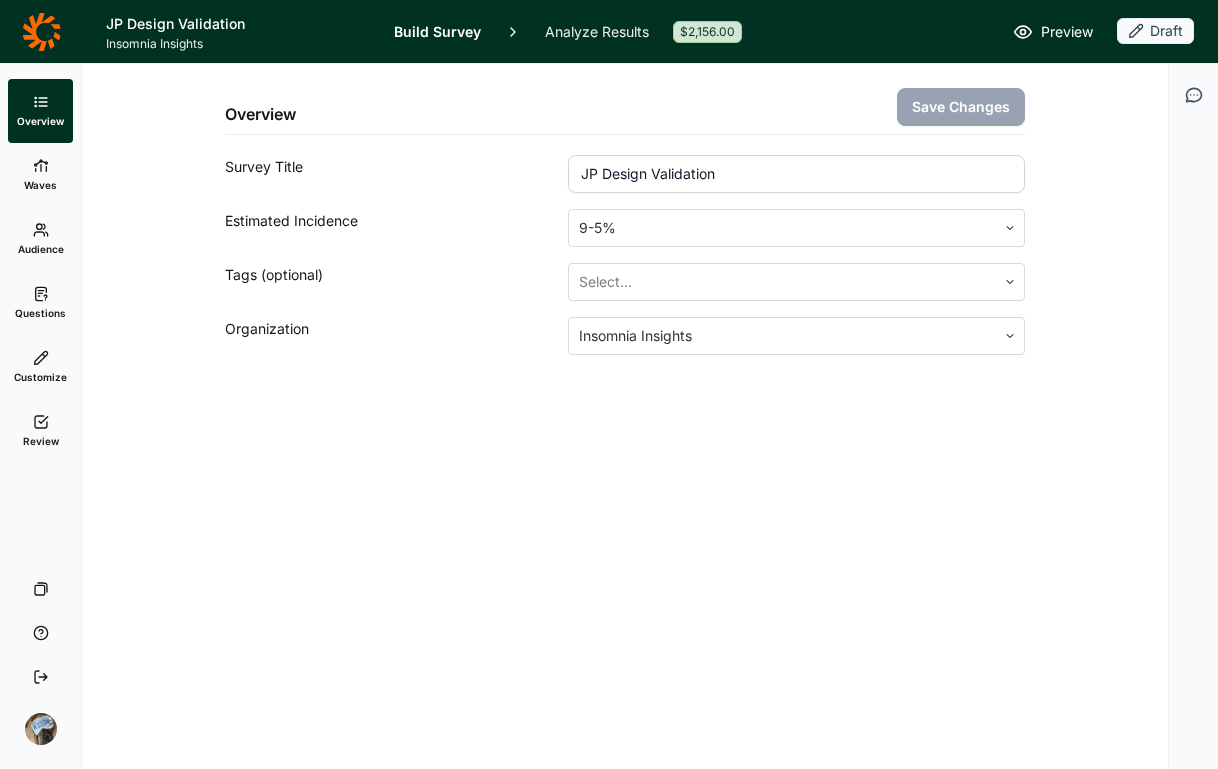 click on "Overview Save Changes Survey Title JP Design Validation Estimated Incidence 9-5% Tags (optional) Select... Organization Insomnia Insights" at bounding box center (625, 416) 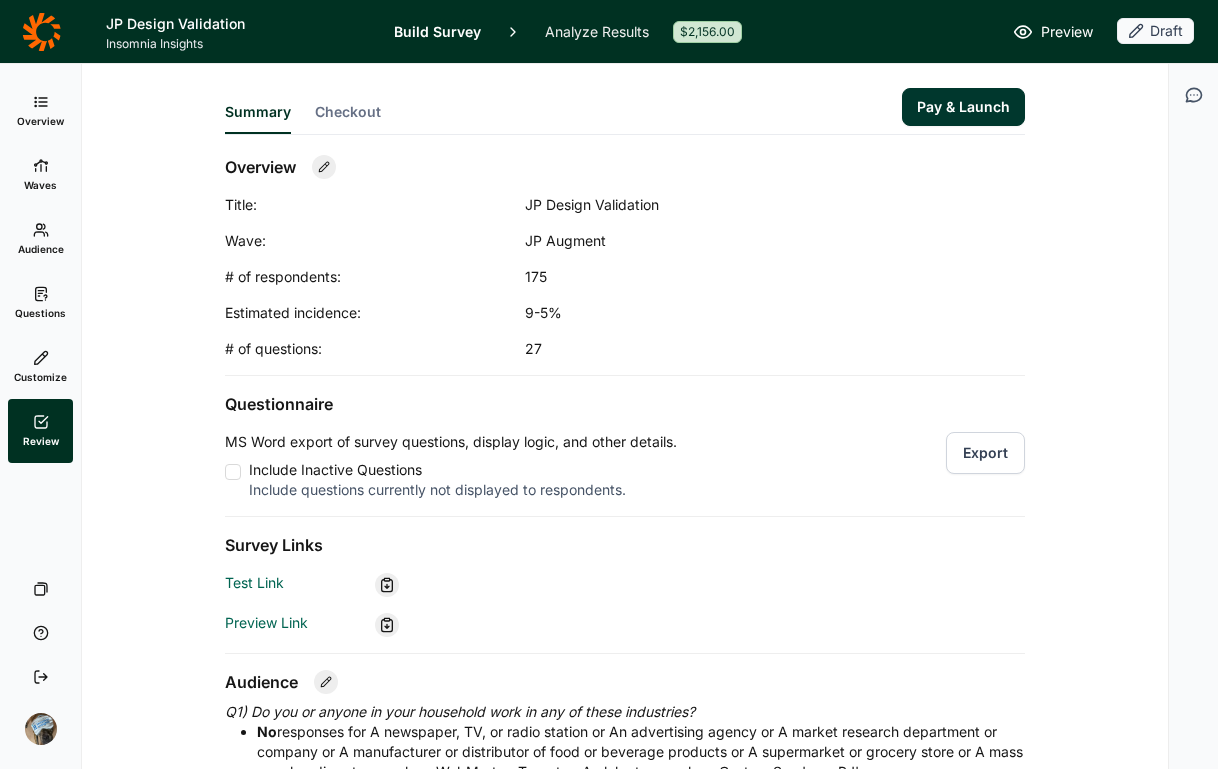 click on "Checkout" at bounding box center (348, 112) 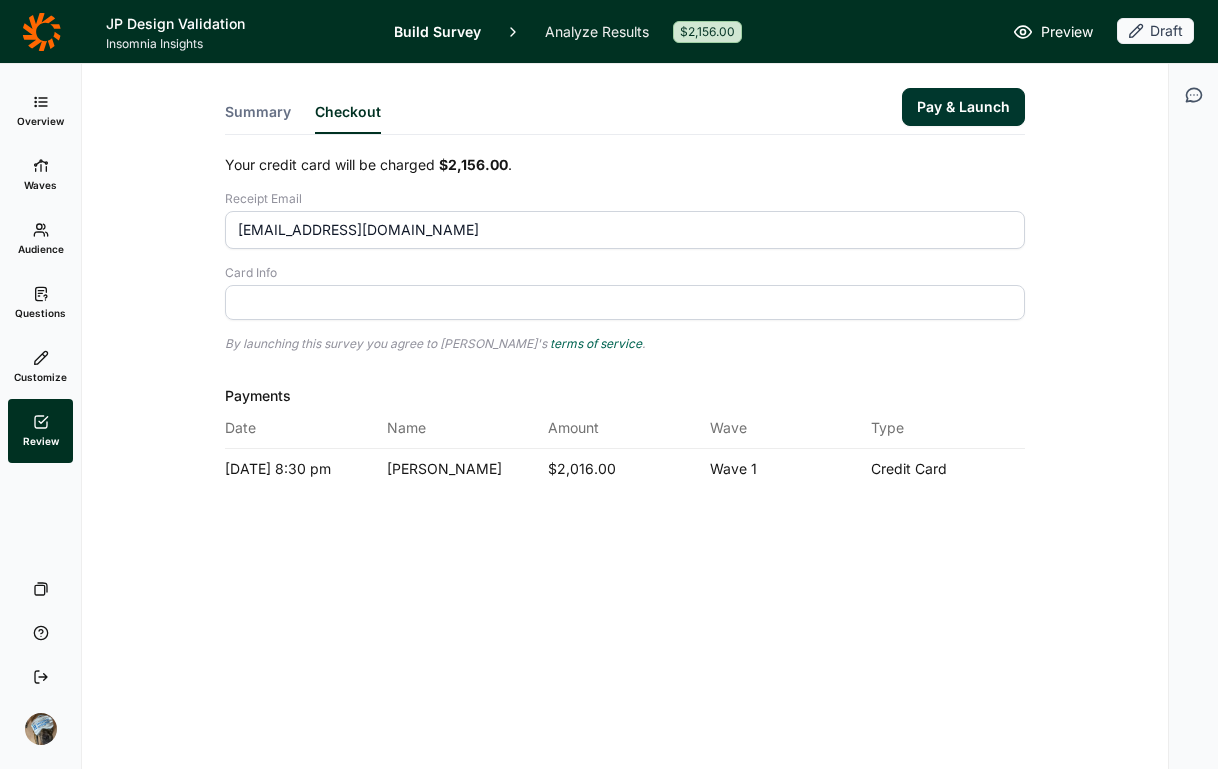 click at bounding box center [625, 302] 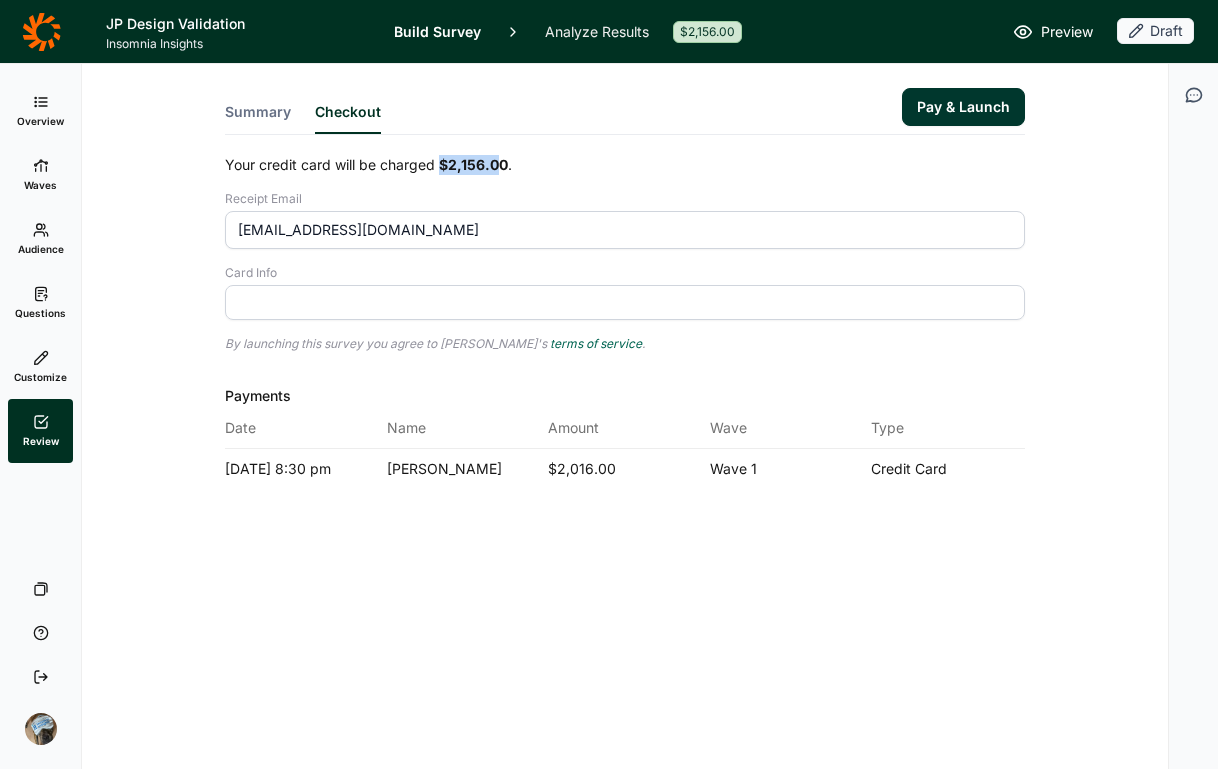 drag, startPoint x: 440, startPoint y: 161, endPoint x: 496, endPoint y: 161, distance: 56 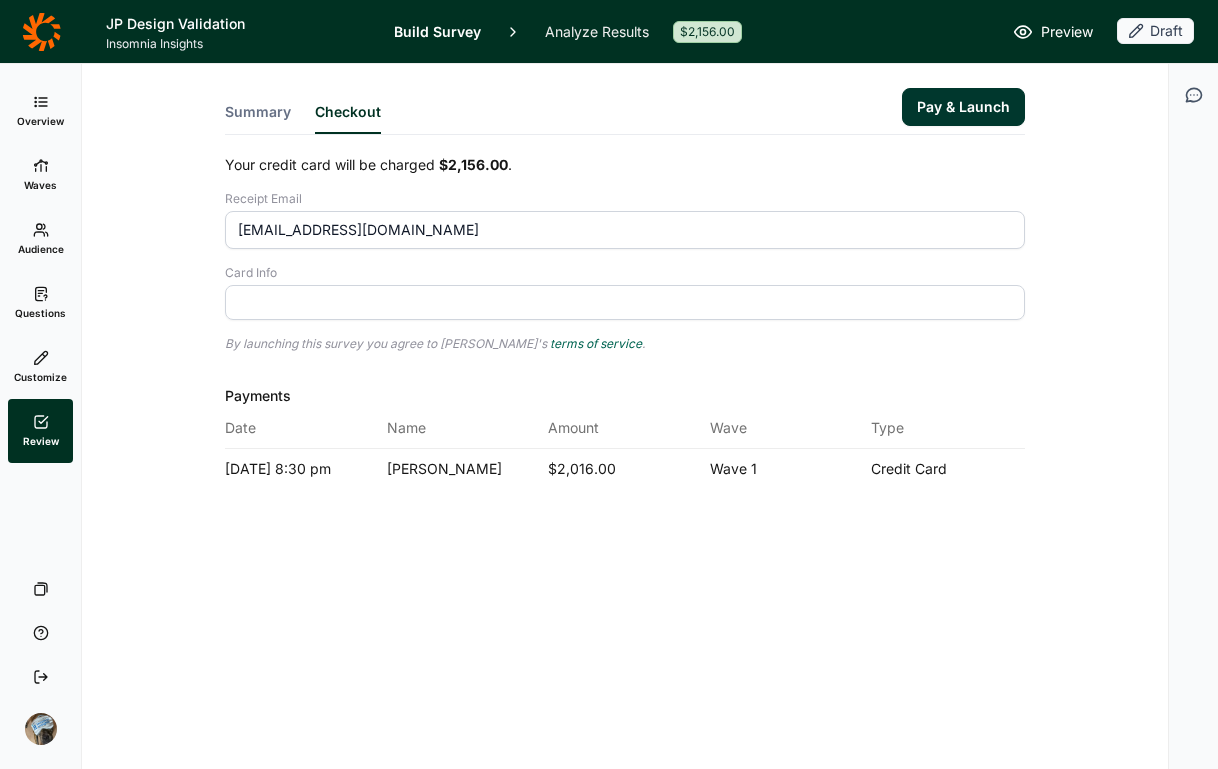click on "Your credit card will be charged   $2,156.00 ." at bounding box center [625, 165] 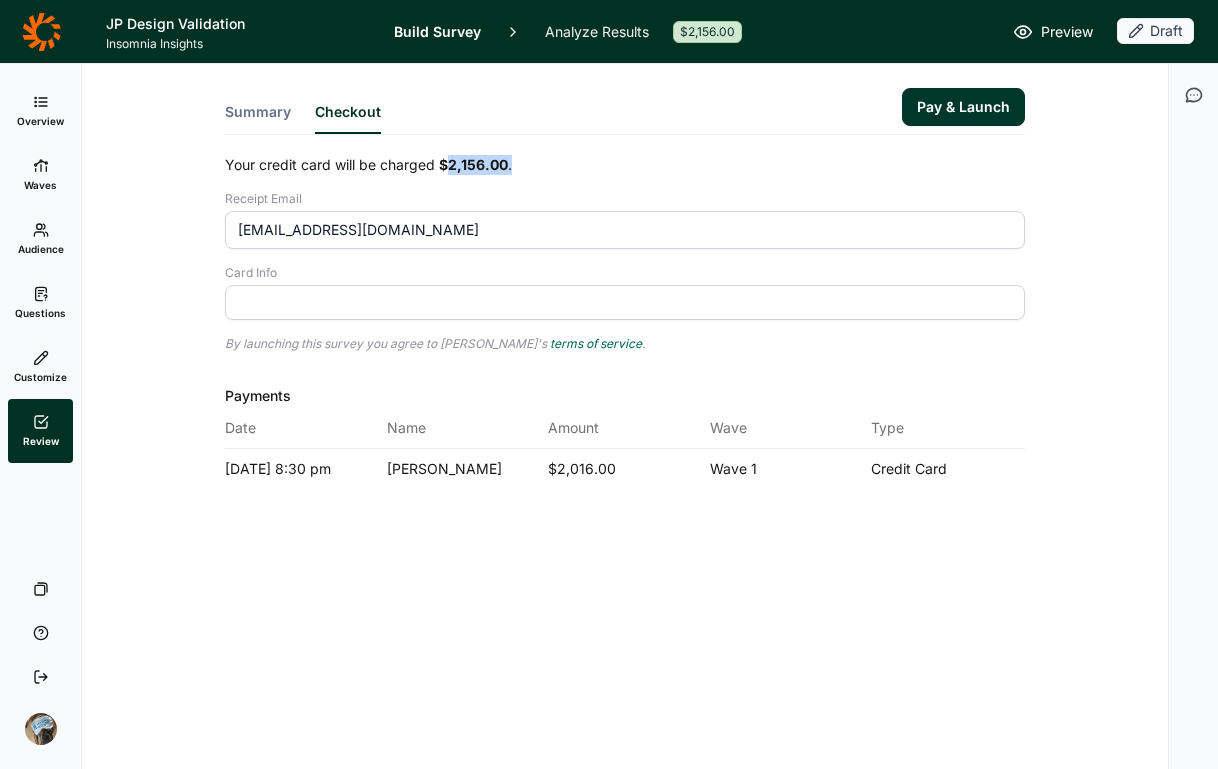 drag, startPoint x: 445, startPoint y: 163, endPoint x: 581, endPoint y: 165, distance: 136.01471 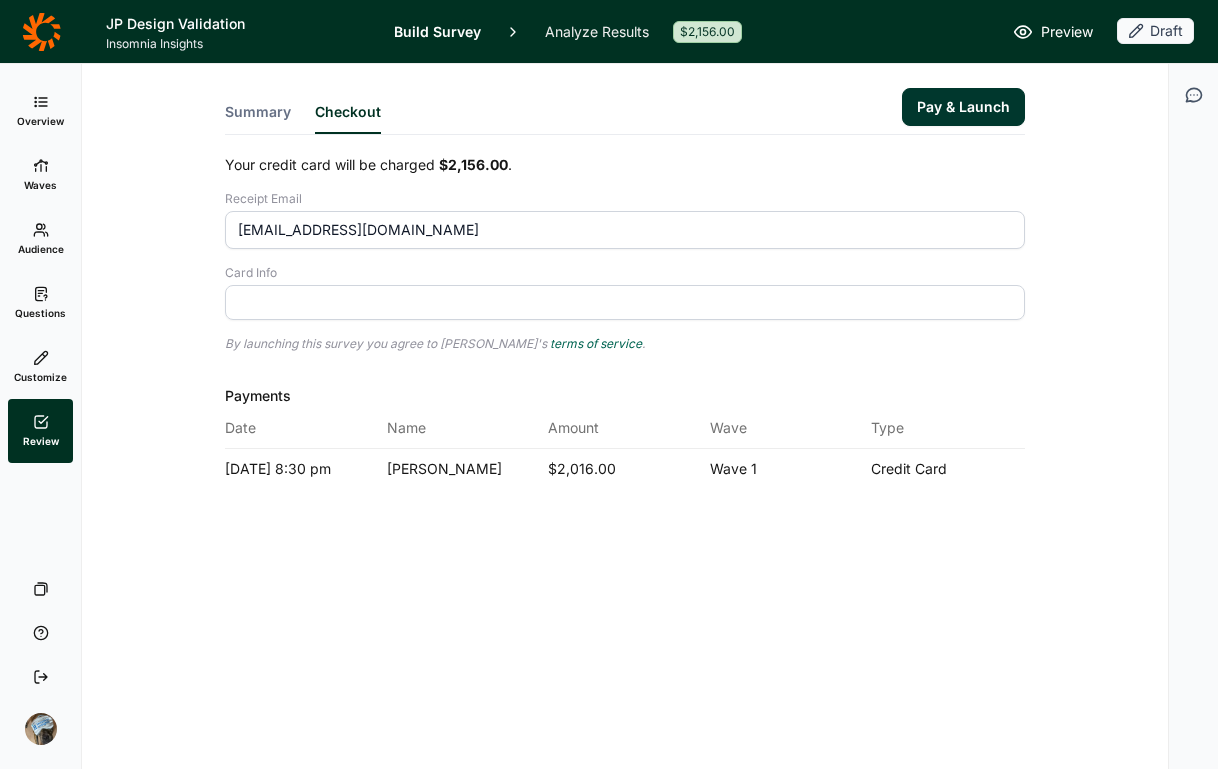 click on "Summary Checkout Pay & Launch Your credit card will be charged   $2,156.00 . Receipt Email [EMAIL_ADDRESS][DOMAIN_NAME] Card Info By launching this survey you agree to [PERSON_NAME]'s   terms of service . Payments Date Name Amount Wave Type [DATE] 8:30 pm [PERSON_NAME] $2,016.00 Wave 1 Credit Card" at bounding box center (625, 276) 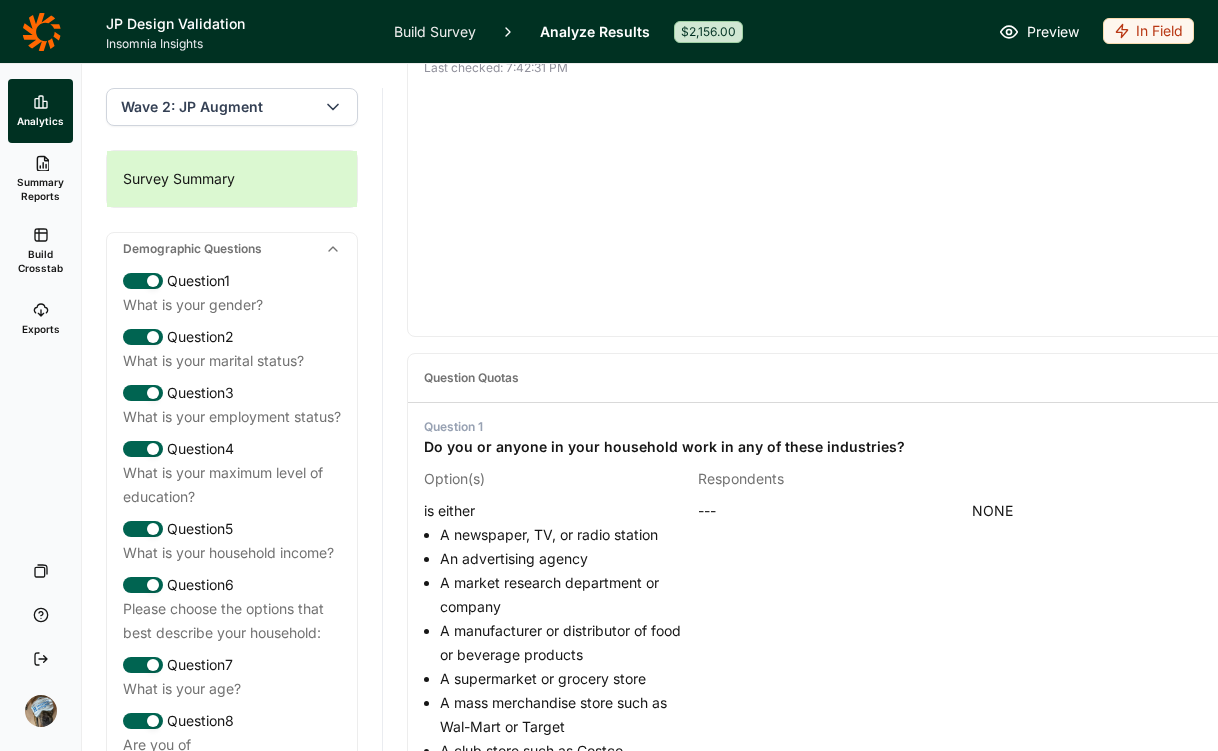 scroll, scrollTop: 0, scrollLeft: 0, axis: both 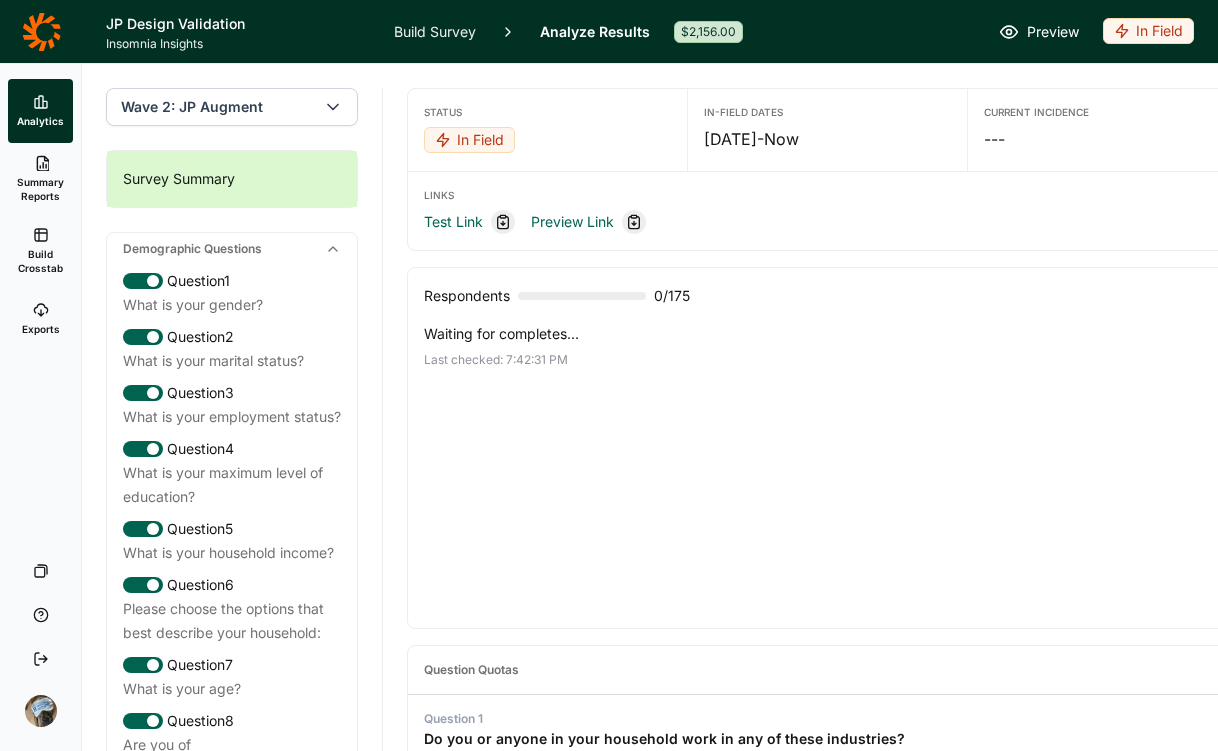 click on "In Field" at bounding box center (1148, 31) 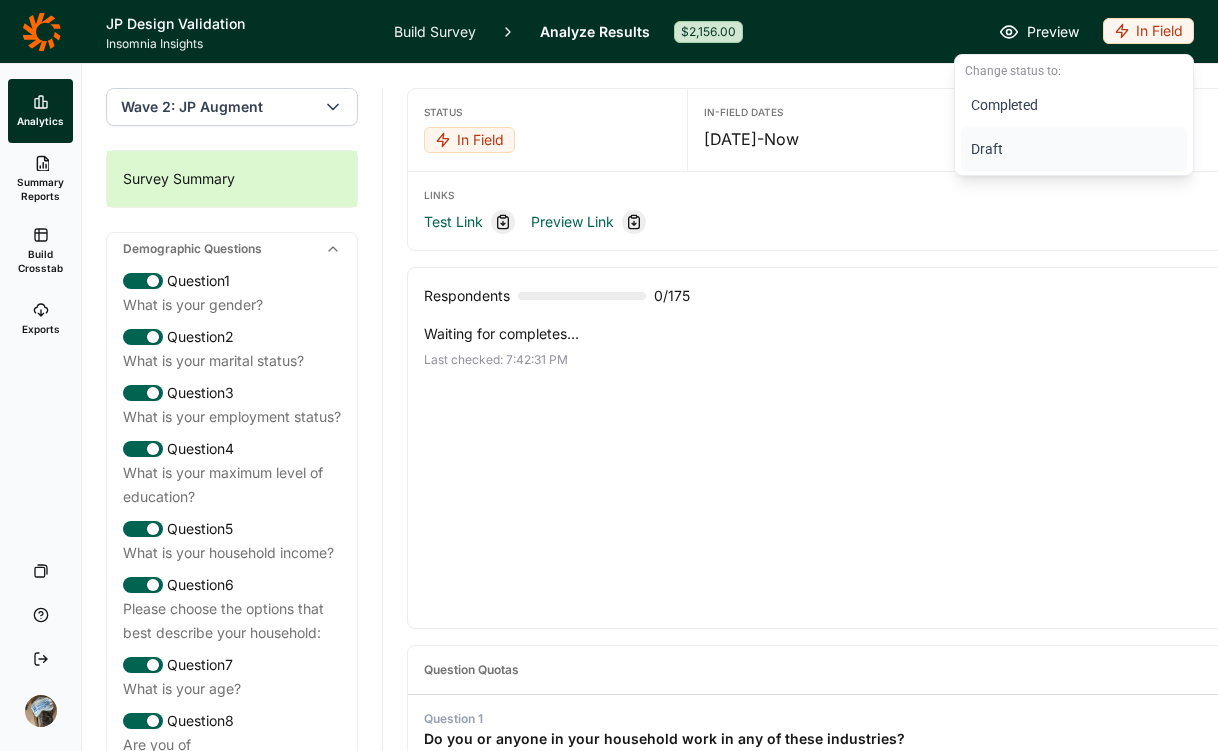 click on "Draft" at bounding box center (1074, 149) 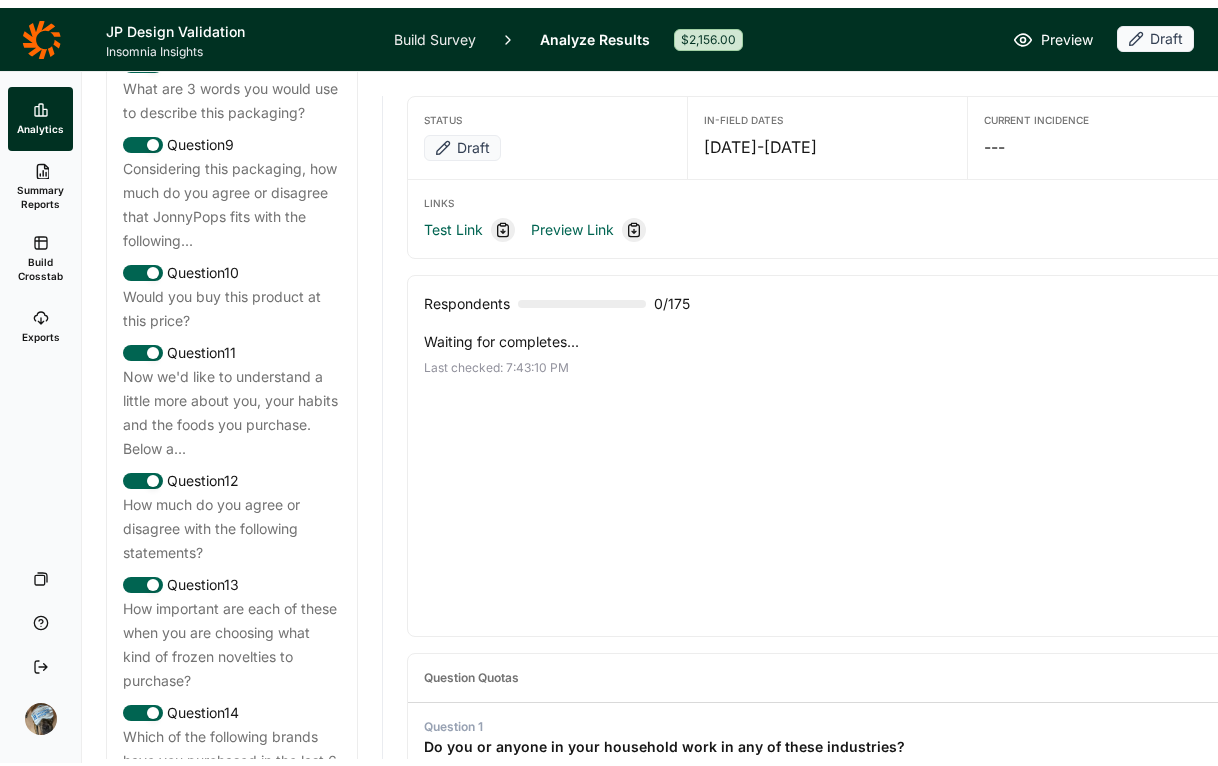 scroll, scrollTop: 1647, scrollLeft: 0, axis: vertical 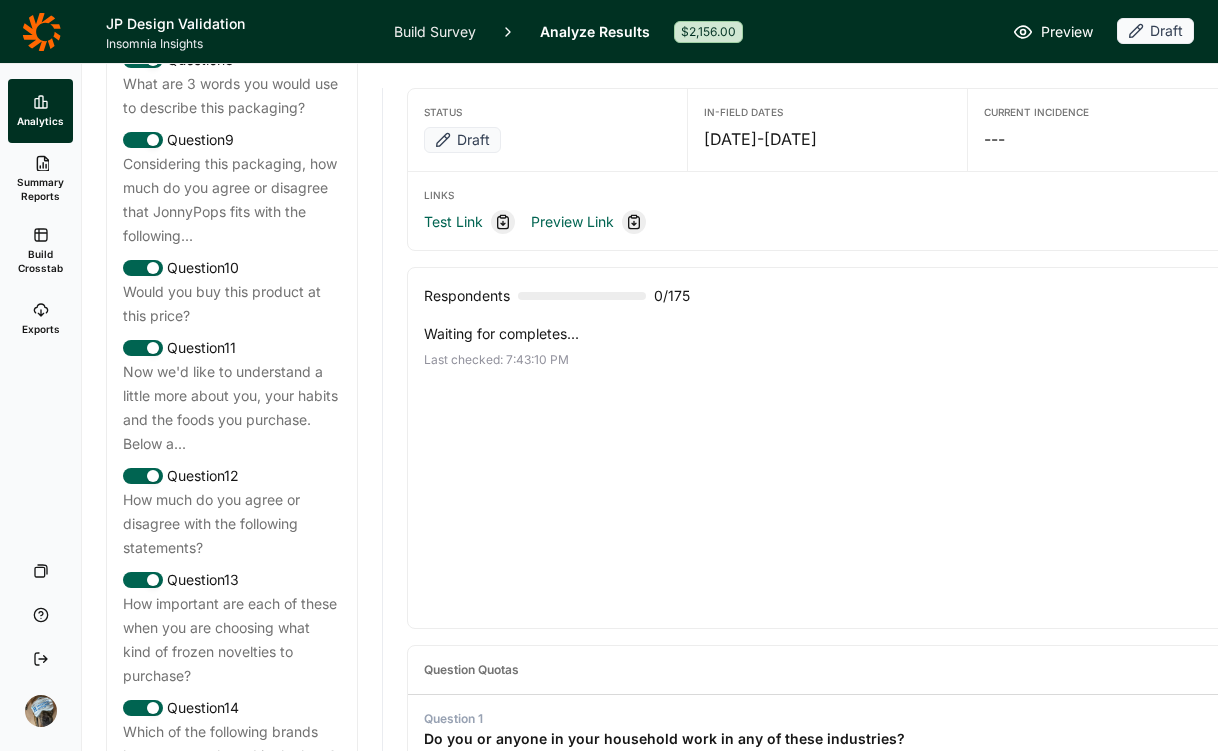 click on "Build Survey" at bounding box center (435, 31) 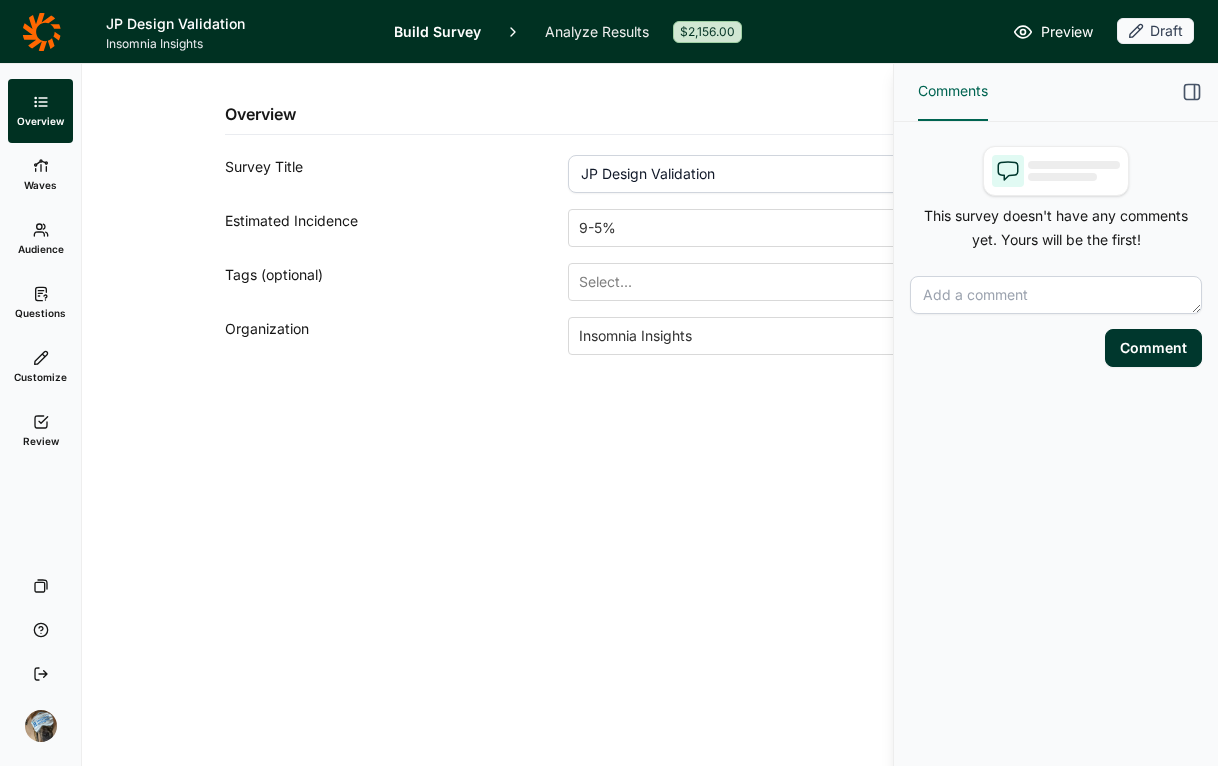 click on "Audience" at bounding box center (41, 249) 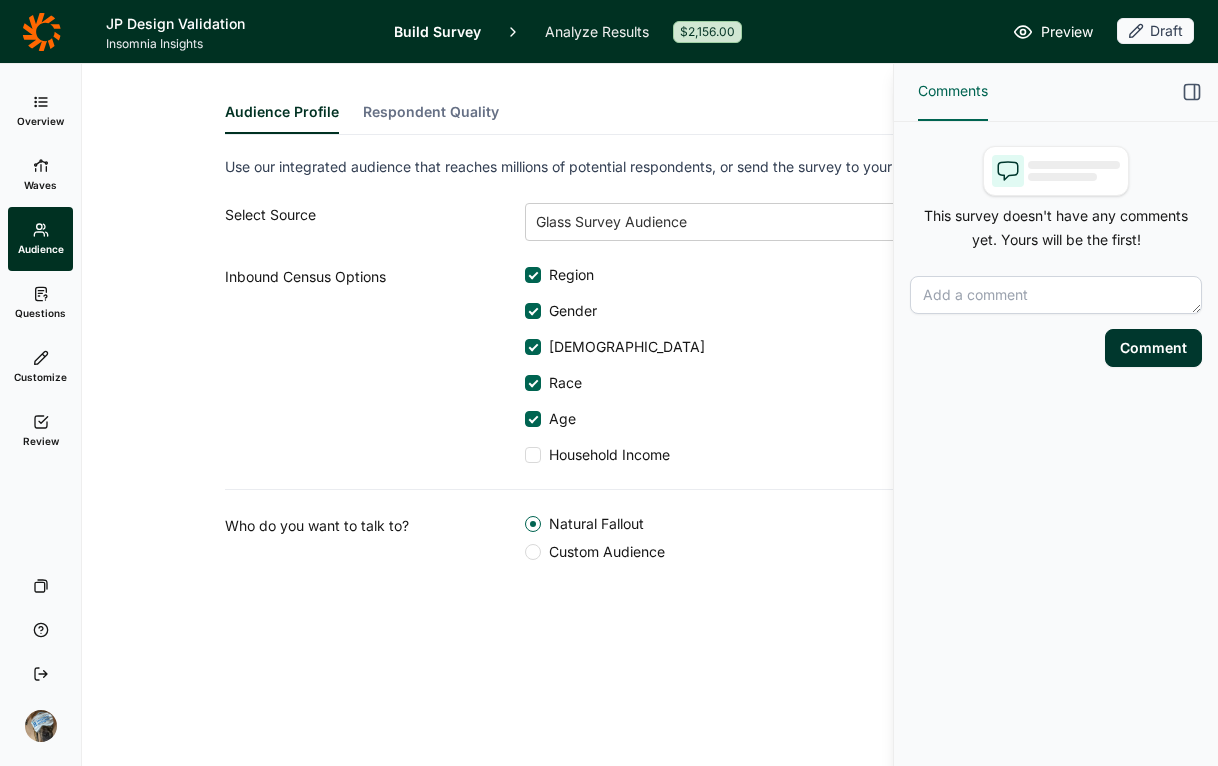 click 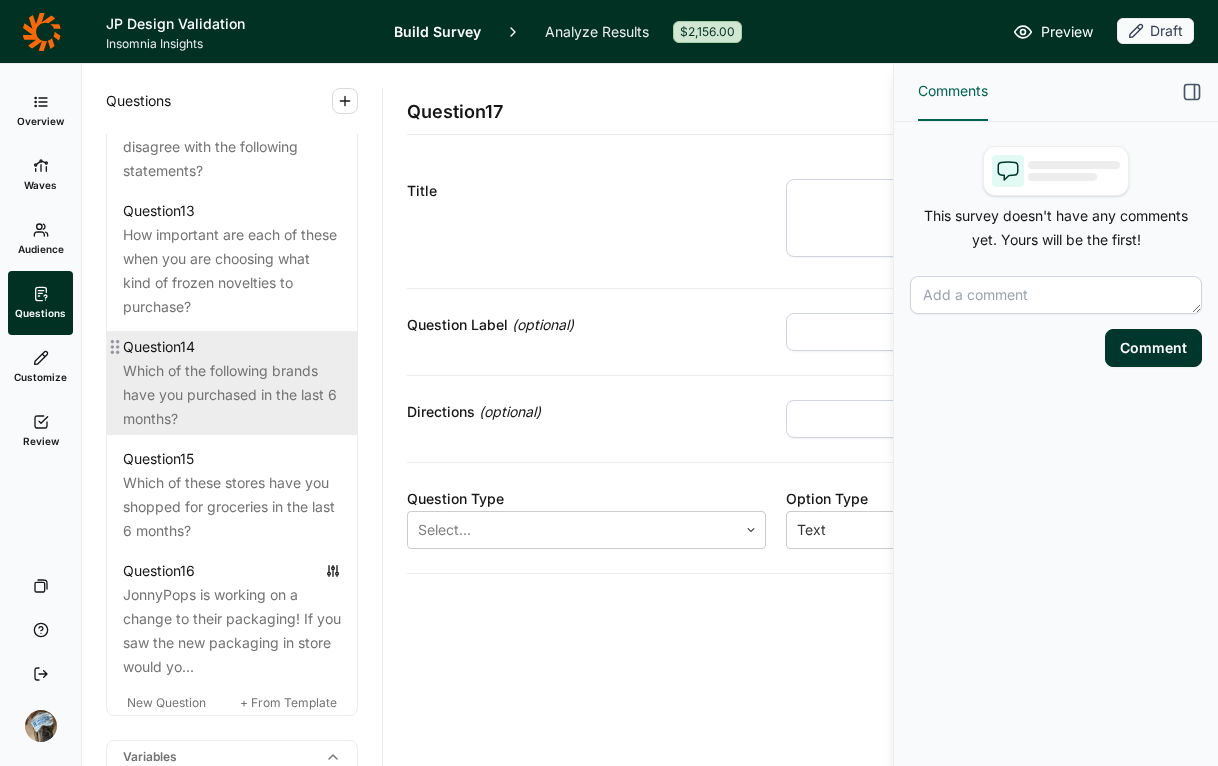 scroll, scrollTop: 2094, scrollLeft: 0, axis: vertical 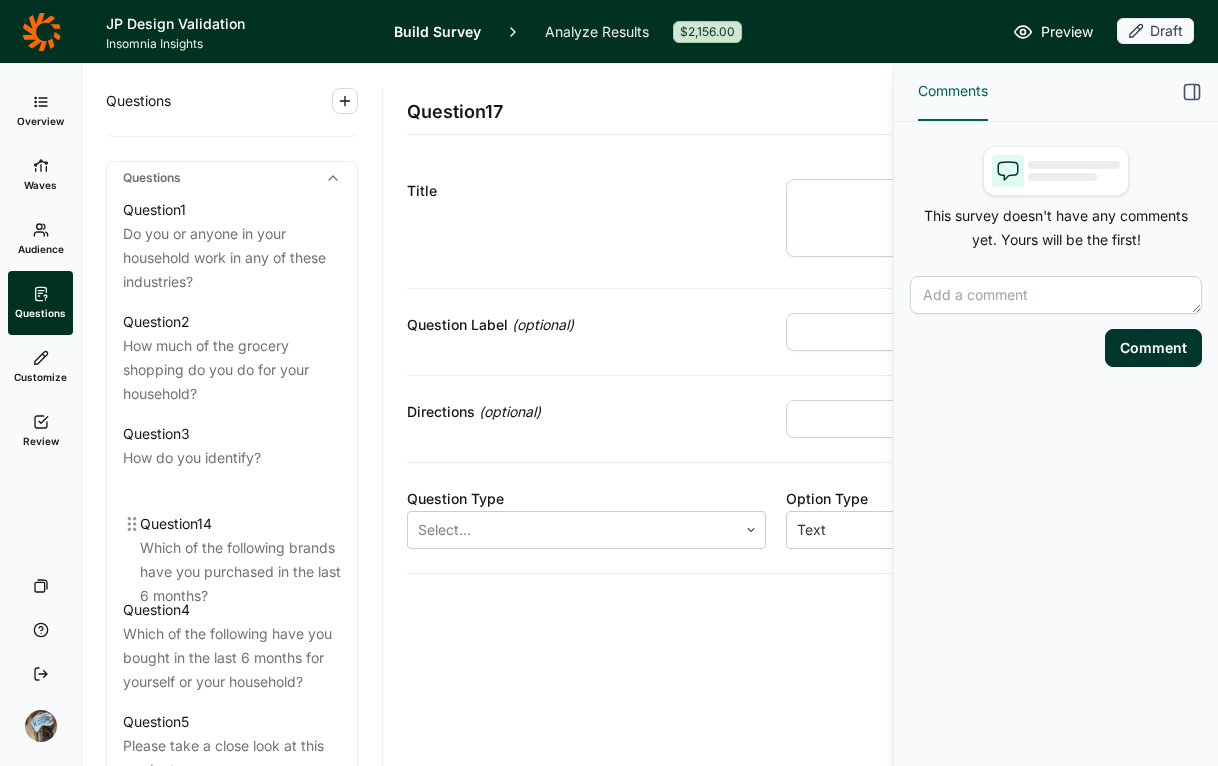 drag, startPoint x: 119, startPoint y: 427, endPoint x: 139, endPoint y: 519, distance: 94.14882 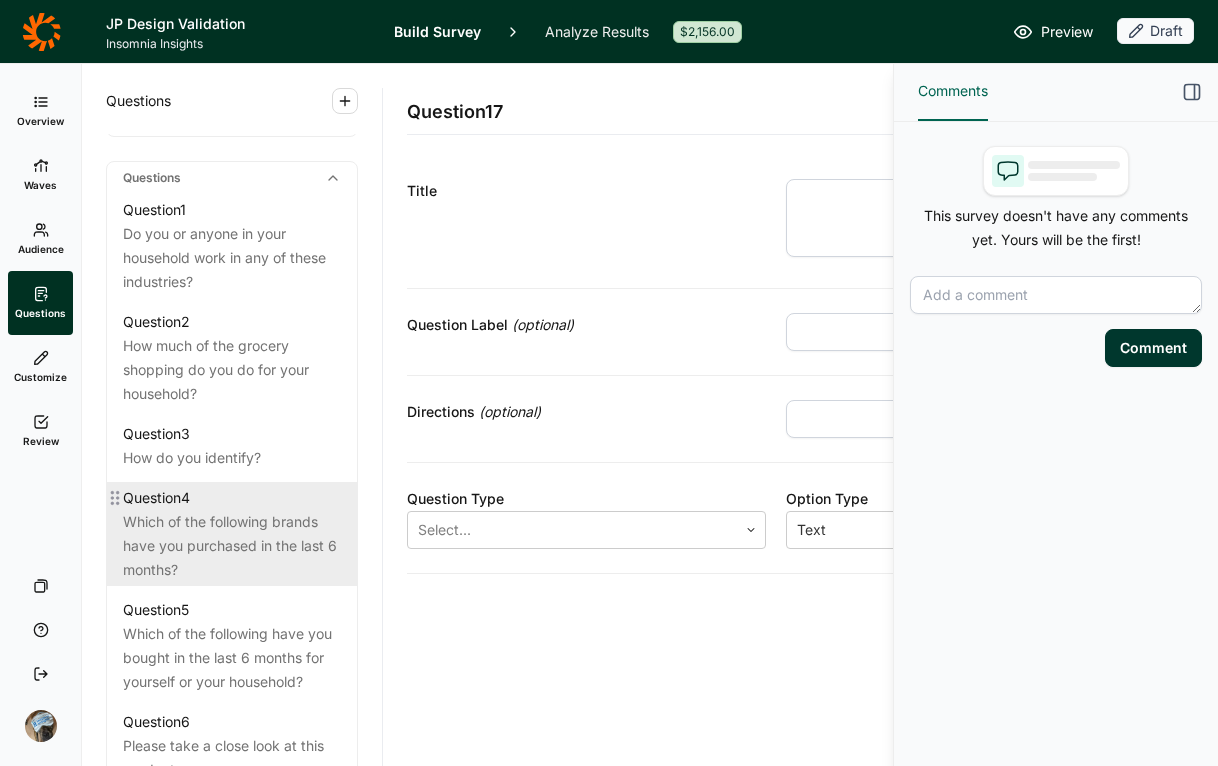click on "Which of the following brands have you purchased in the last 6 months?" at bounding box center [232, 546] 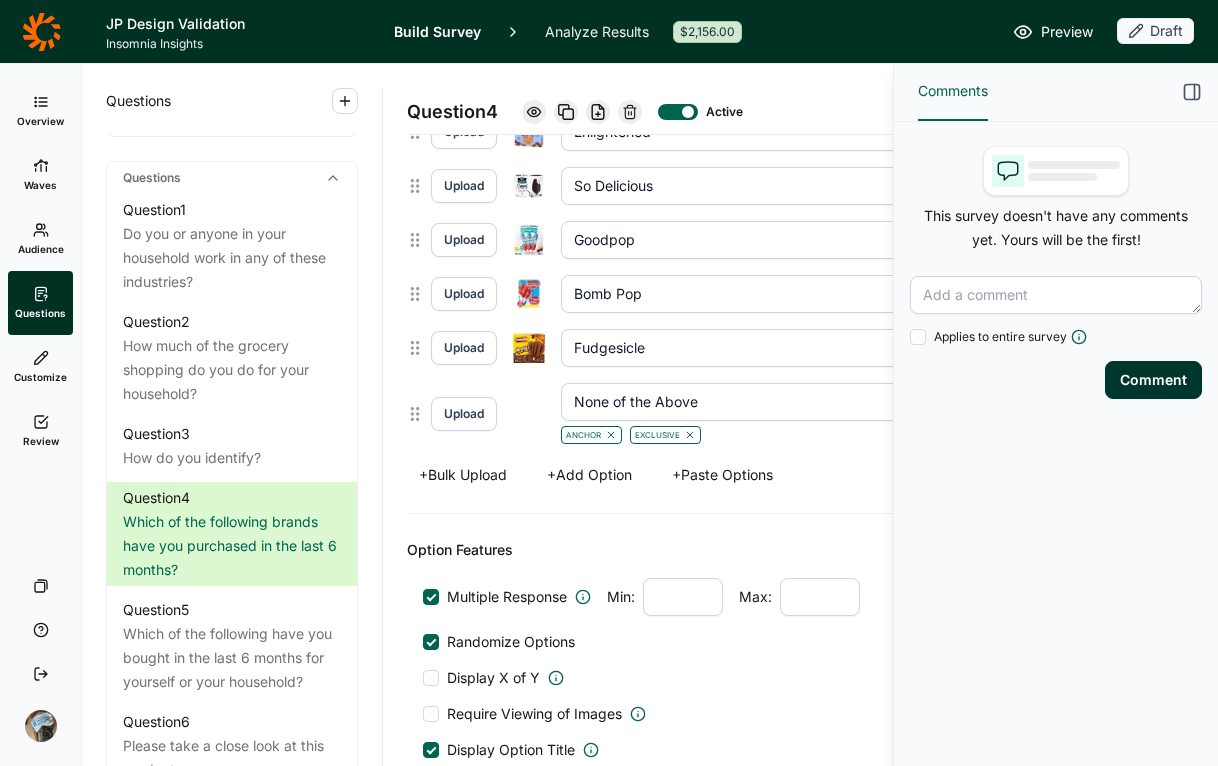 scroll, scrollTop: 1589, scrollLeft: 0, axis: vertical 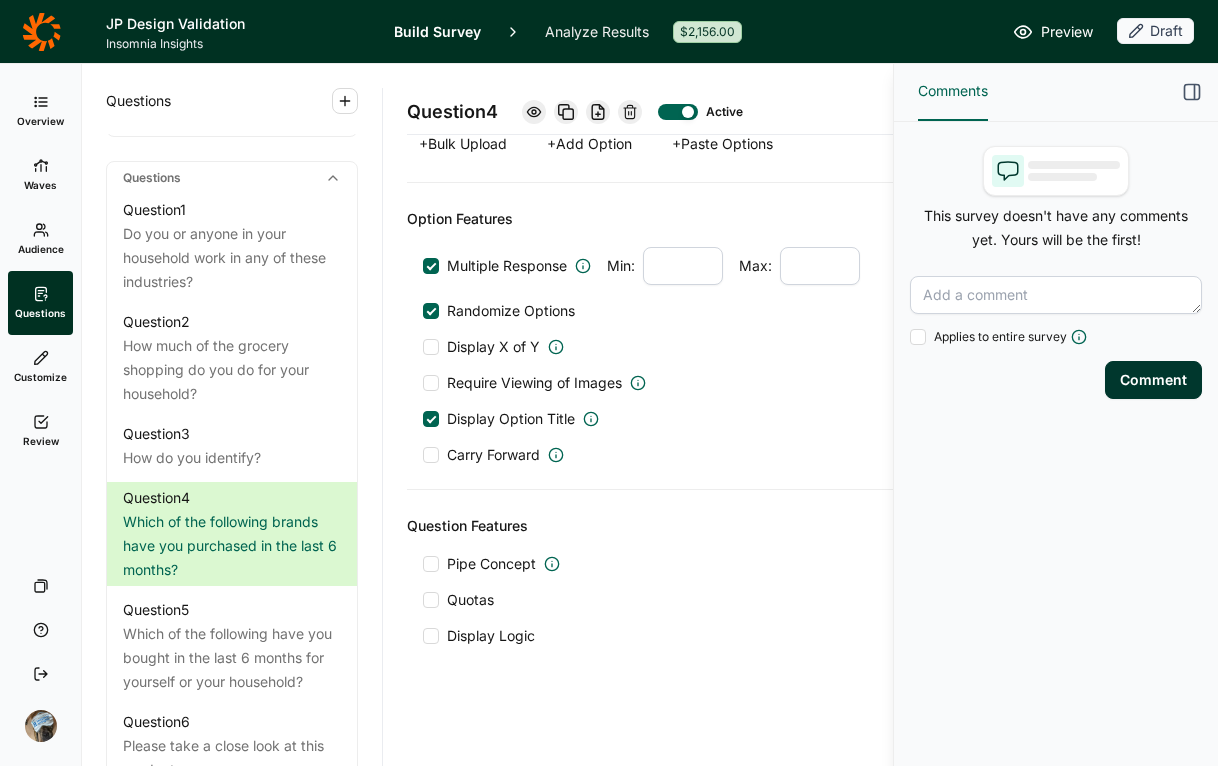 click on "Quotas" at bounding box center [470, 600] 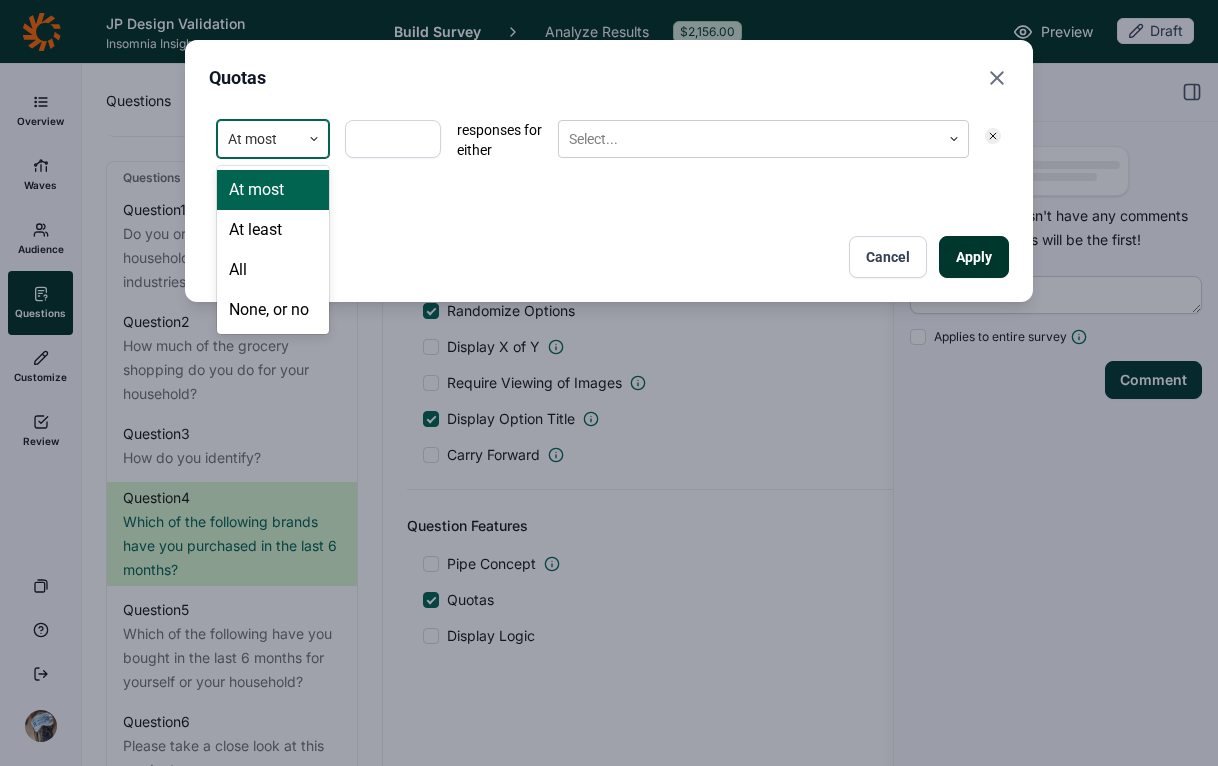 click at bounding box center (259, 139) 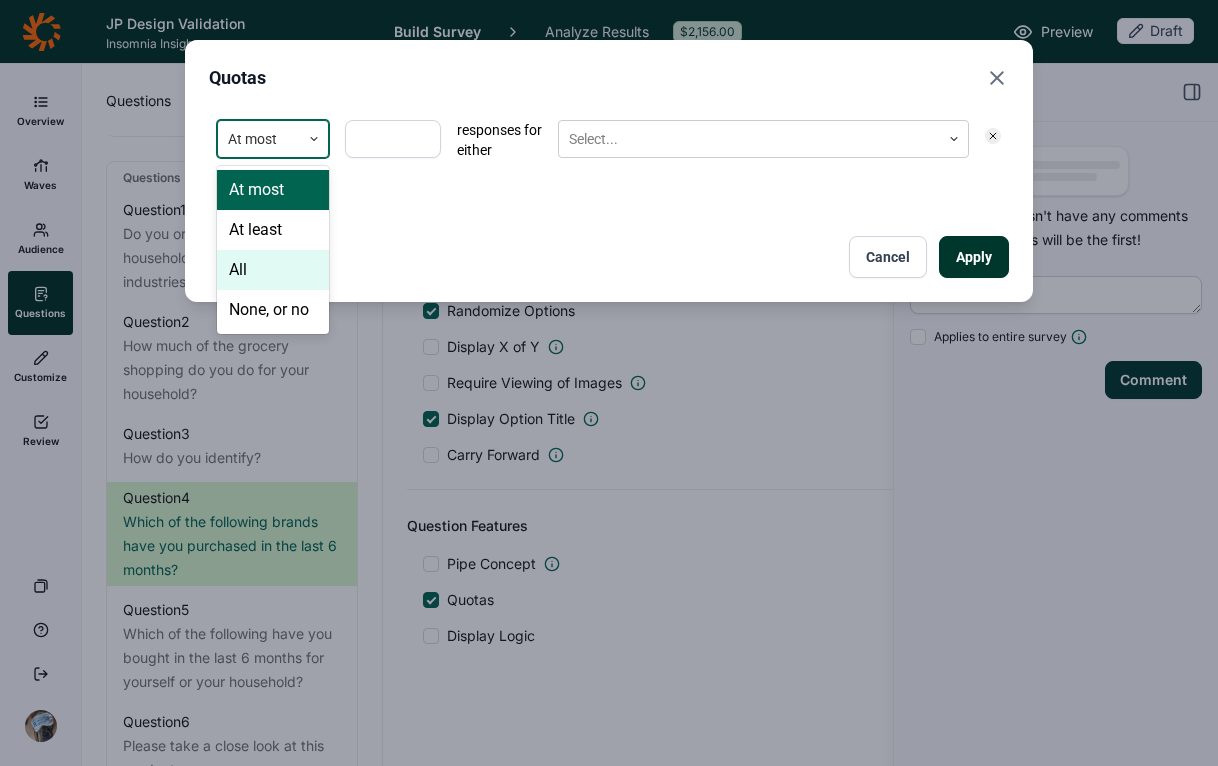 click on "All" at bounding box center [273, 270] 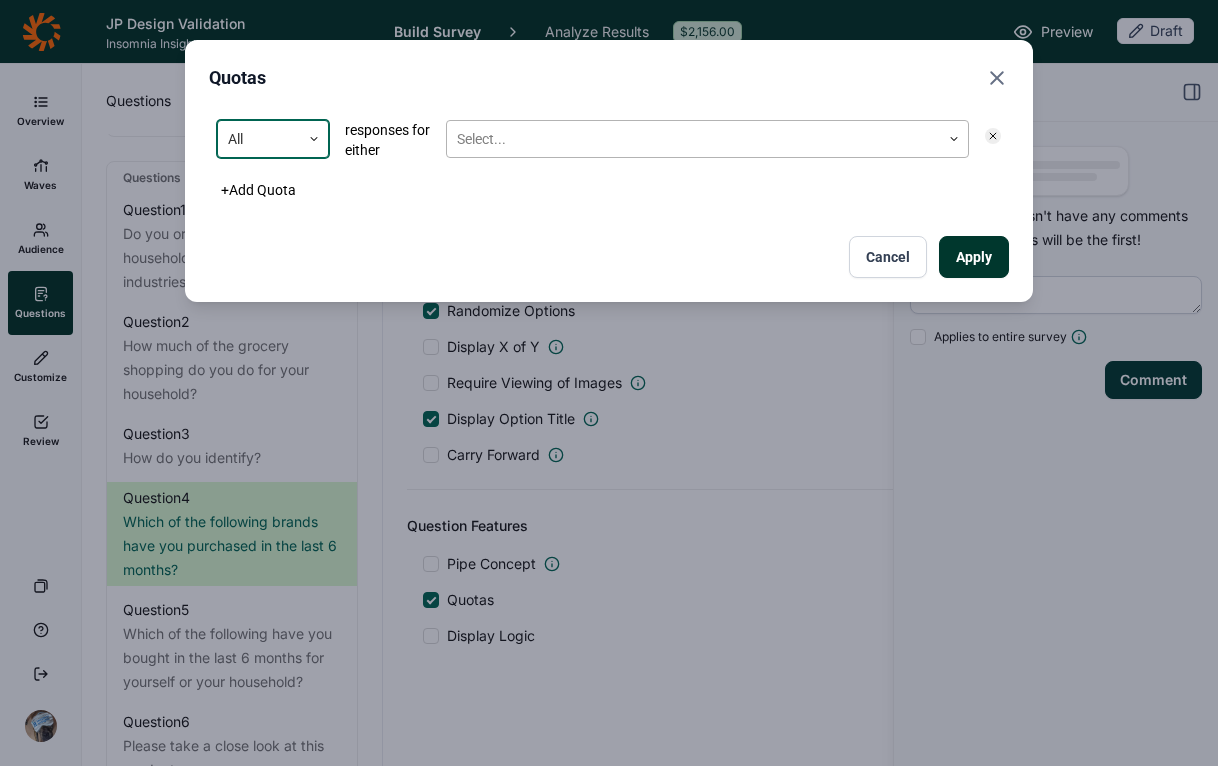 click at bounding box center [693, 139] 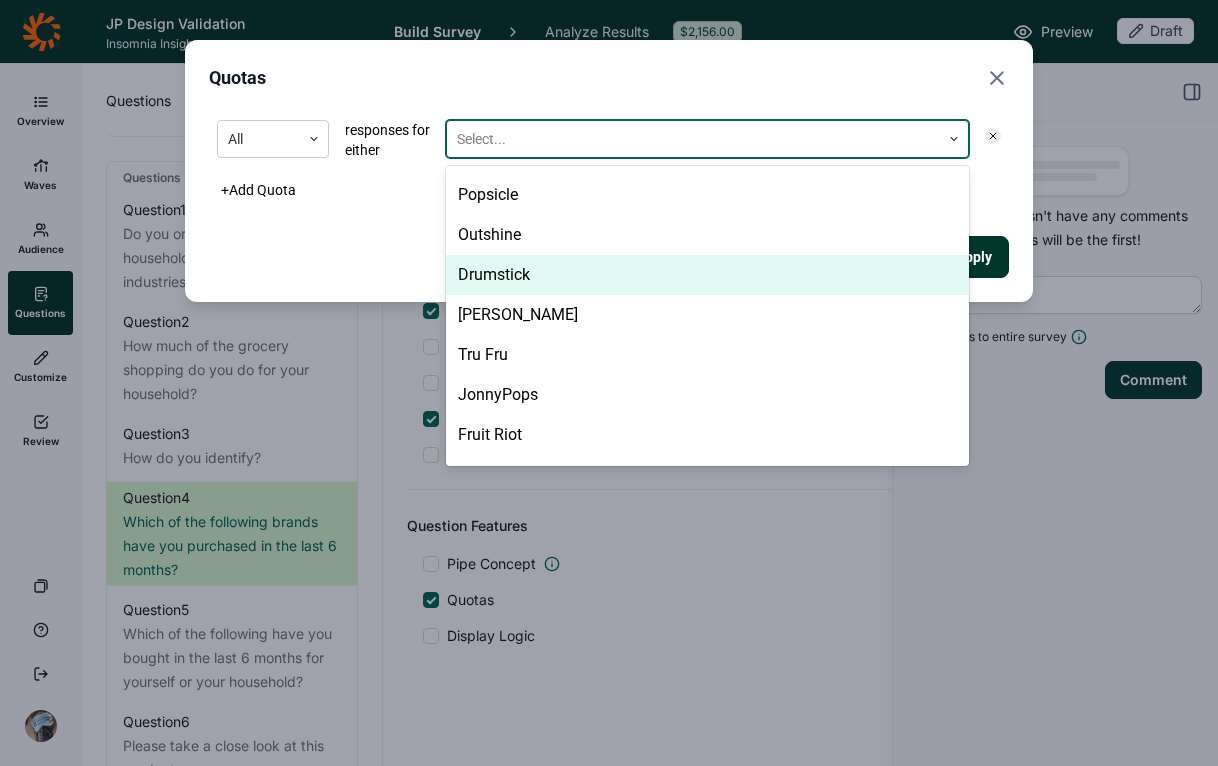 scroll, scrollTop: 91, scrollLeft: 0, axis: vertical 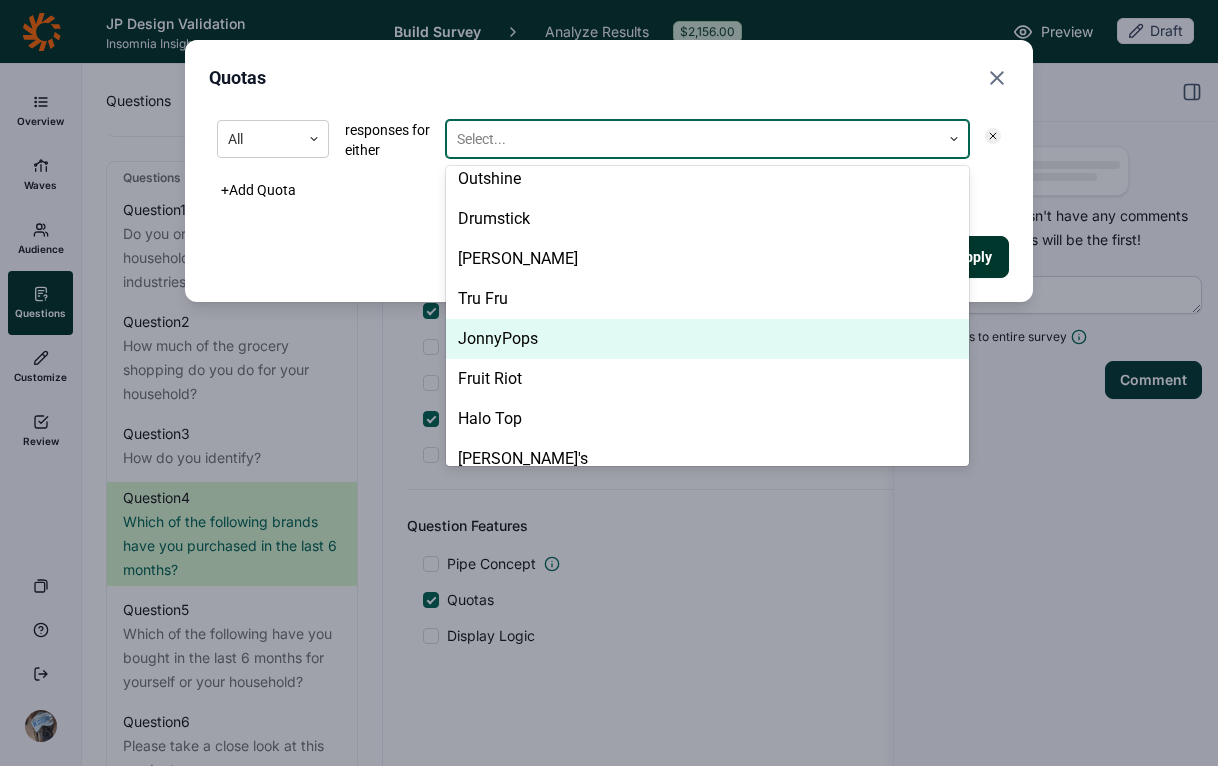 click on "JonnyPops" at bounding box center (707, 339) 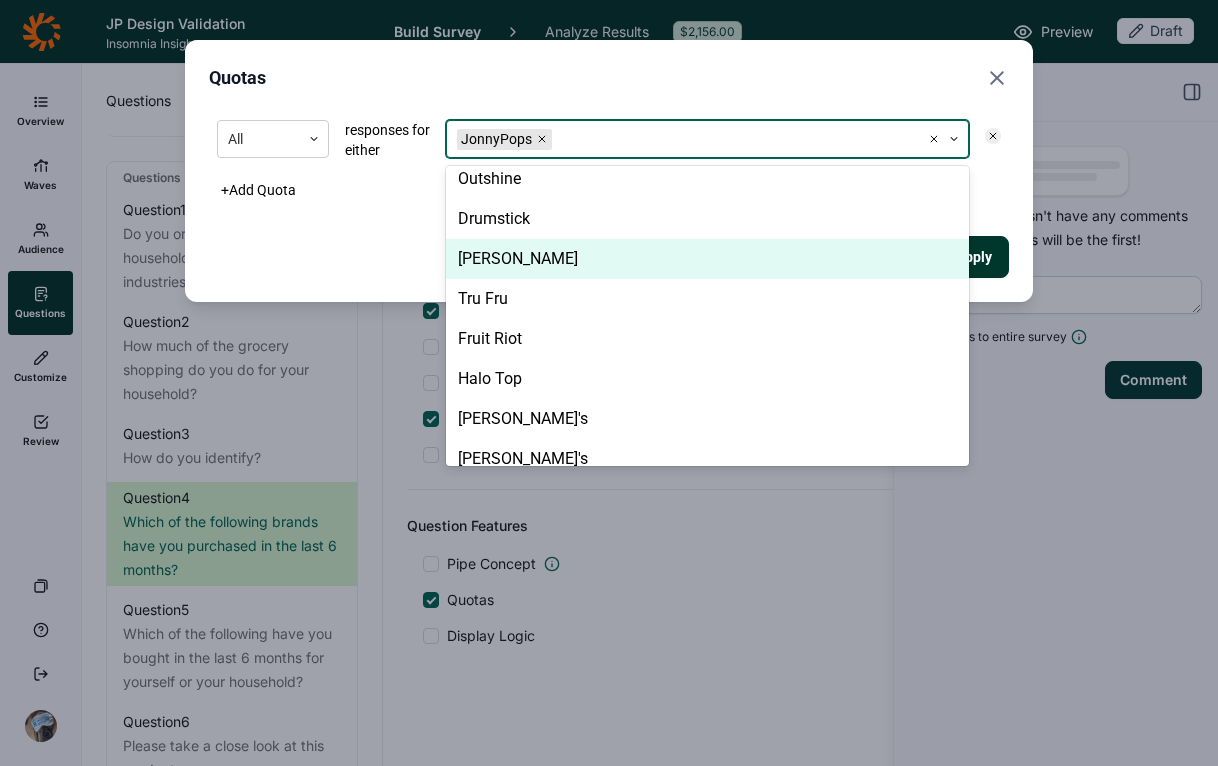 click on "All responses for either option JonnyPops, selected. [PERSON_NAME], 5 of 17. 17 results available. Use Up and Down to choose options, press Enter to select the currently focused option, press Escape to exit the menu, press Tab to select the option and exit the menu. JonnyPops Haagen-Dazs Popsicle Outshine Drumstick [PERSON_NAME] Tru Fru Fruit Riot Halo Top [PERSON_NAME]'s [PERSON_NAME]'s Jolly Llama Enlightened So Delicious Goodpop Bomb Pop Fudgesicle None of the Above +  Add Quota Apply Cancel" at bounding box center (609, 195) 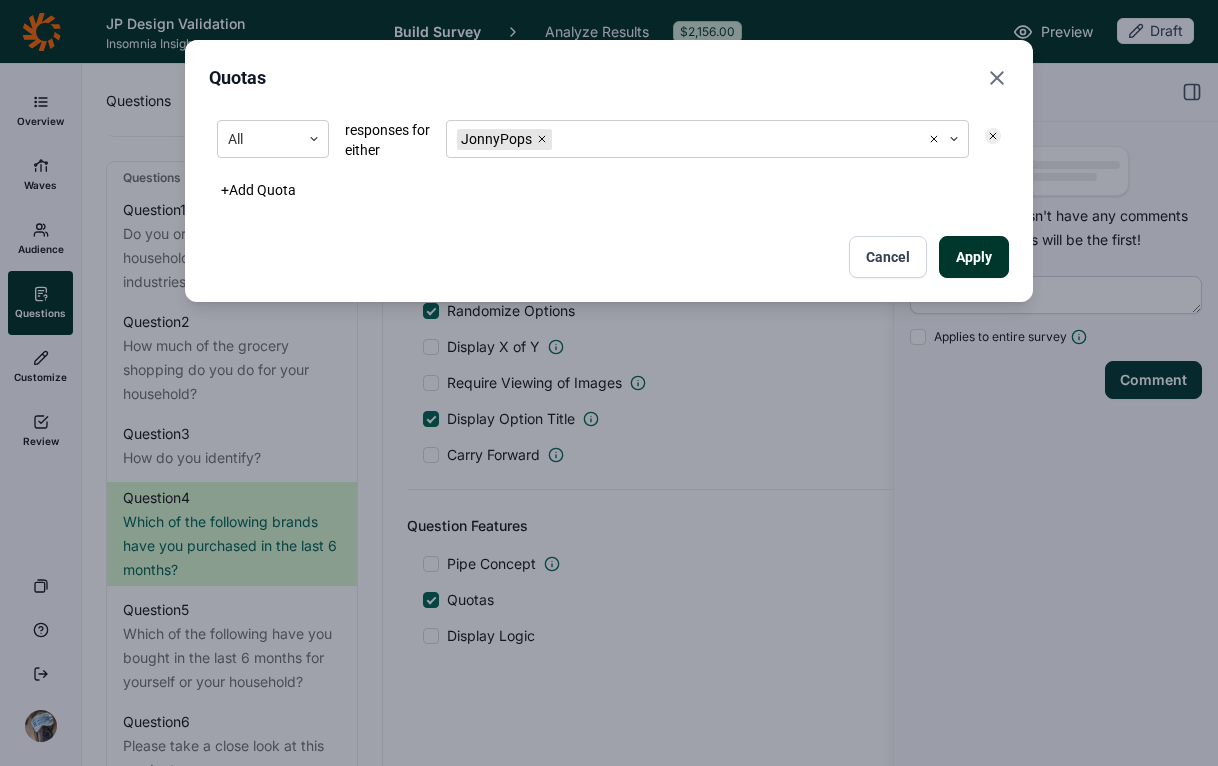 click on "All responses for either JonnyPops +  Add Quota Apply Cancel" at bounding box center (609, 195) 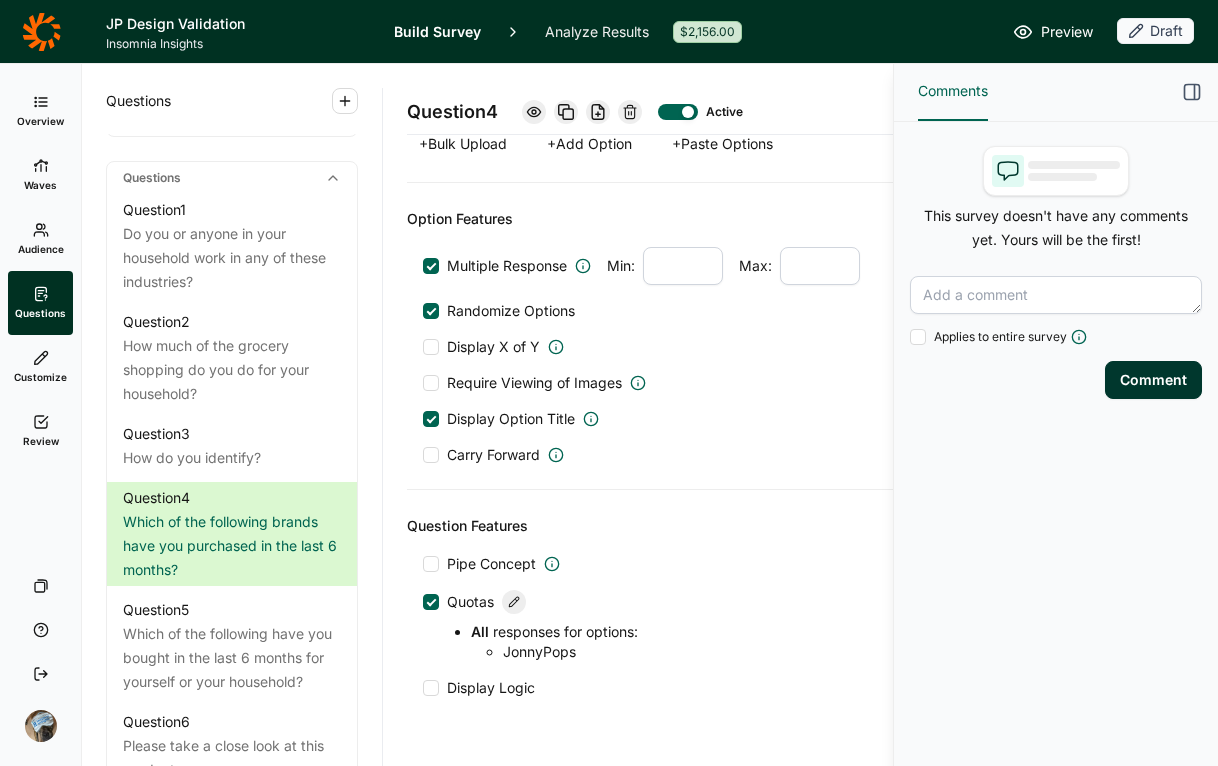 click on "Question Features" at bounding box center (775, 526) 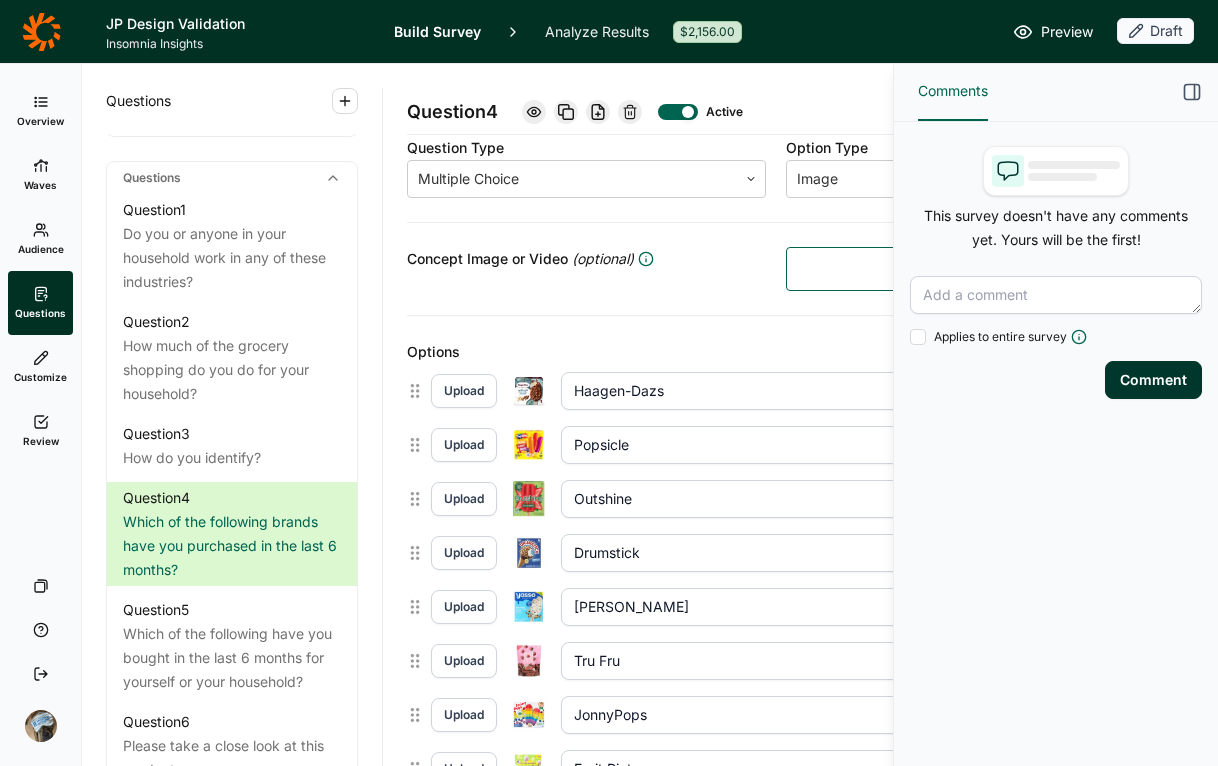 scroll, scrollTop: 0, scrollLeft: 0, axis: both 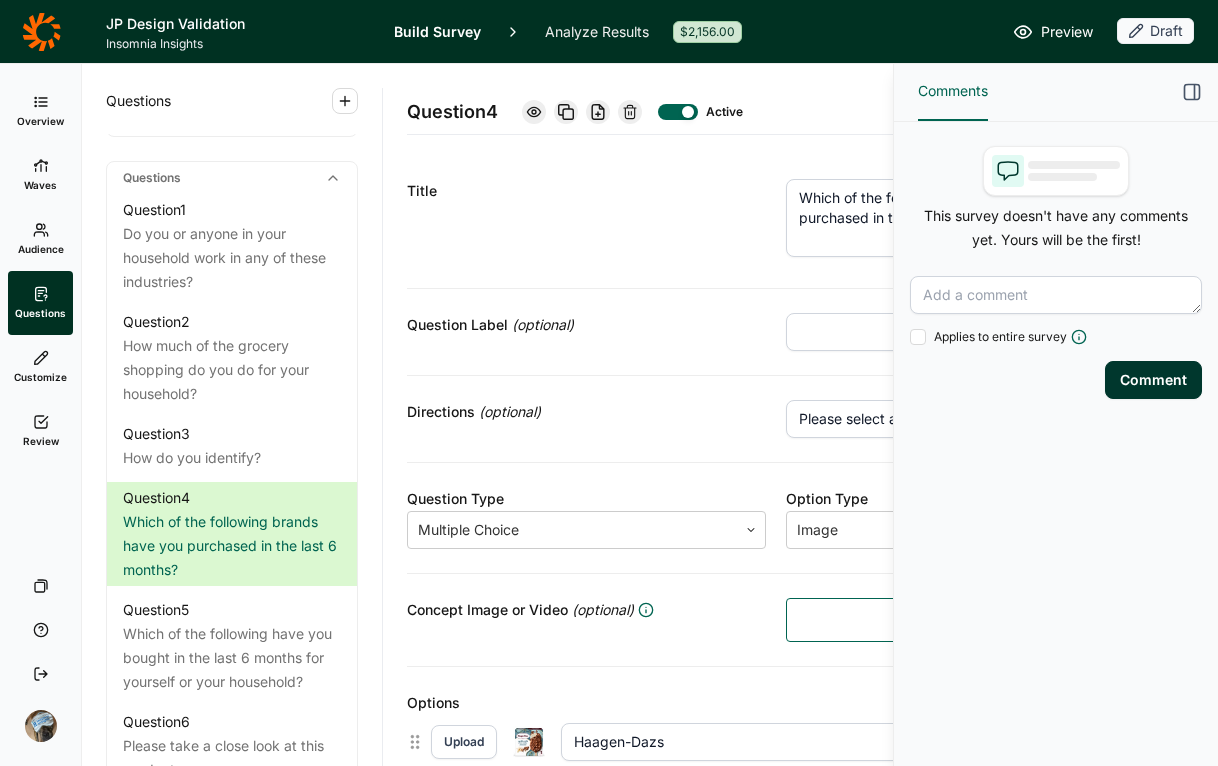 click 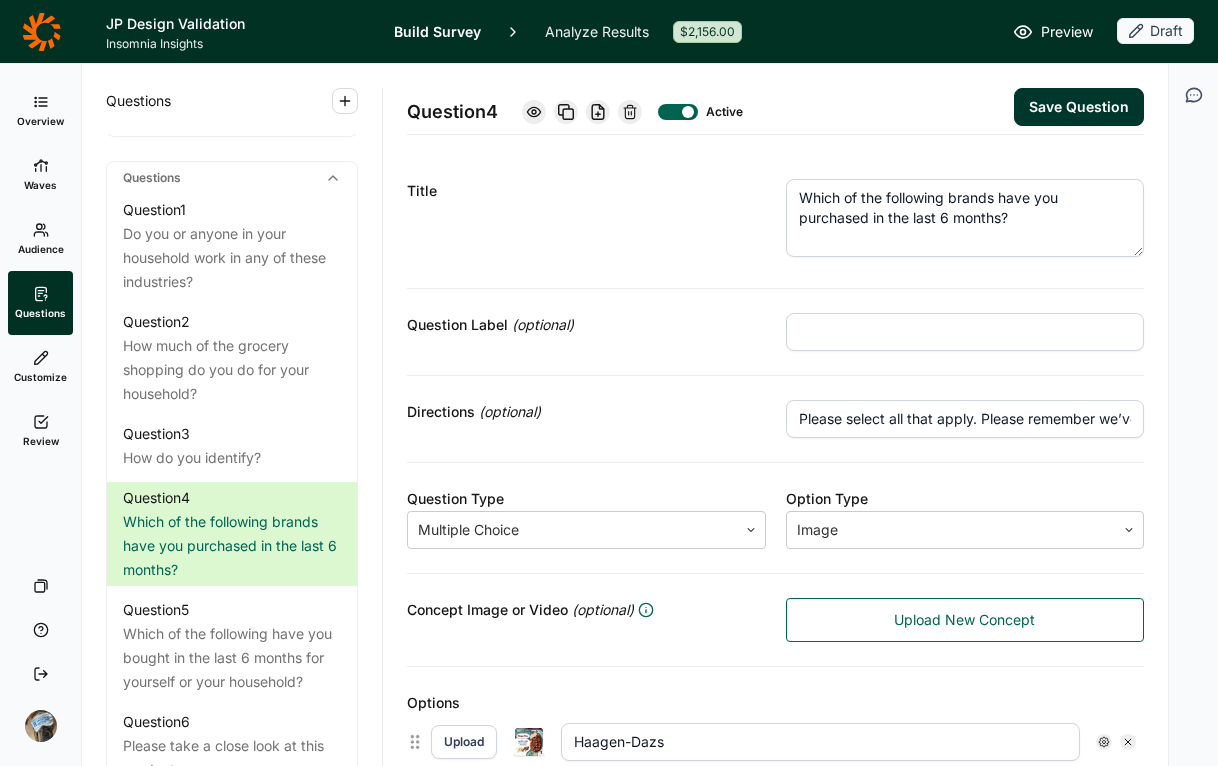 click on "Save Question" at bounding box center (1079, 107) 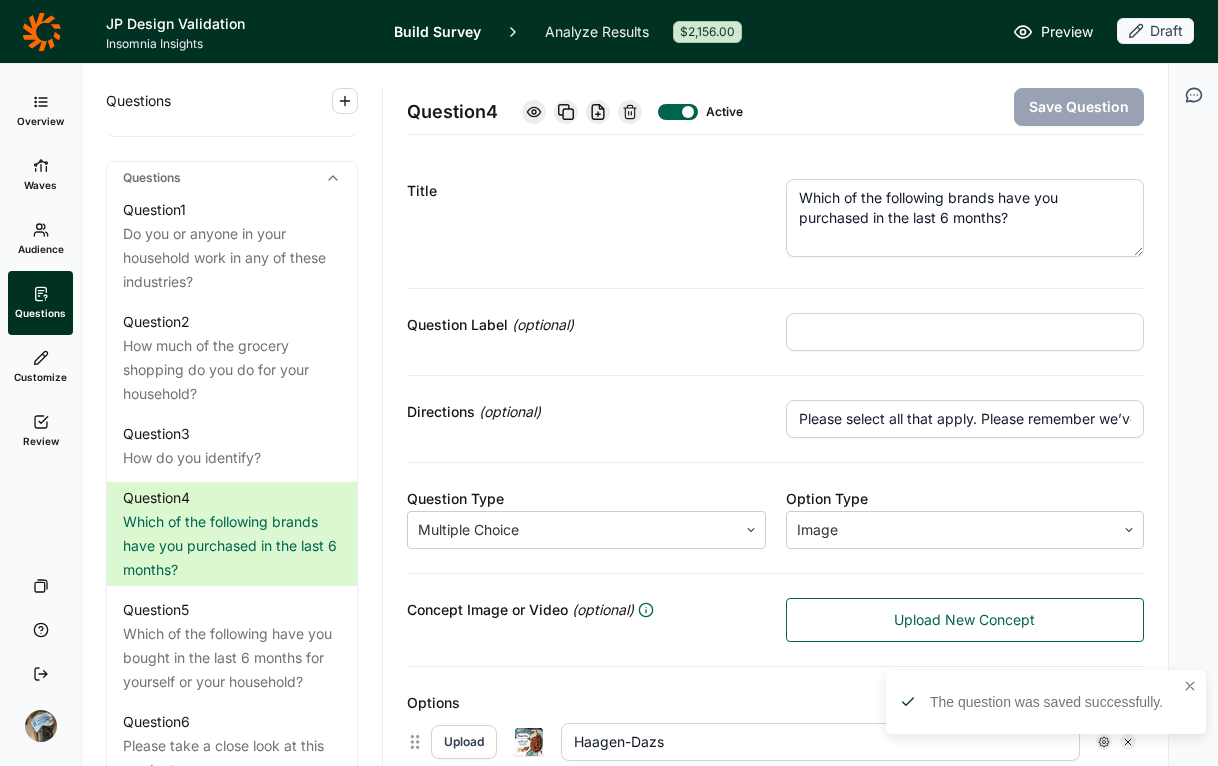 click on "Review" at bounding box center (40, 431) 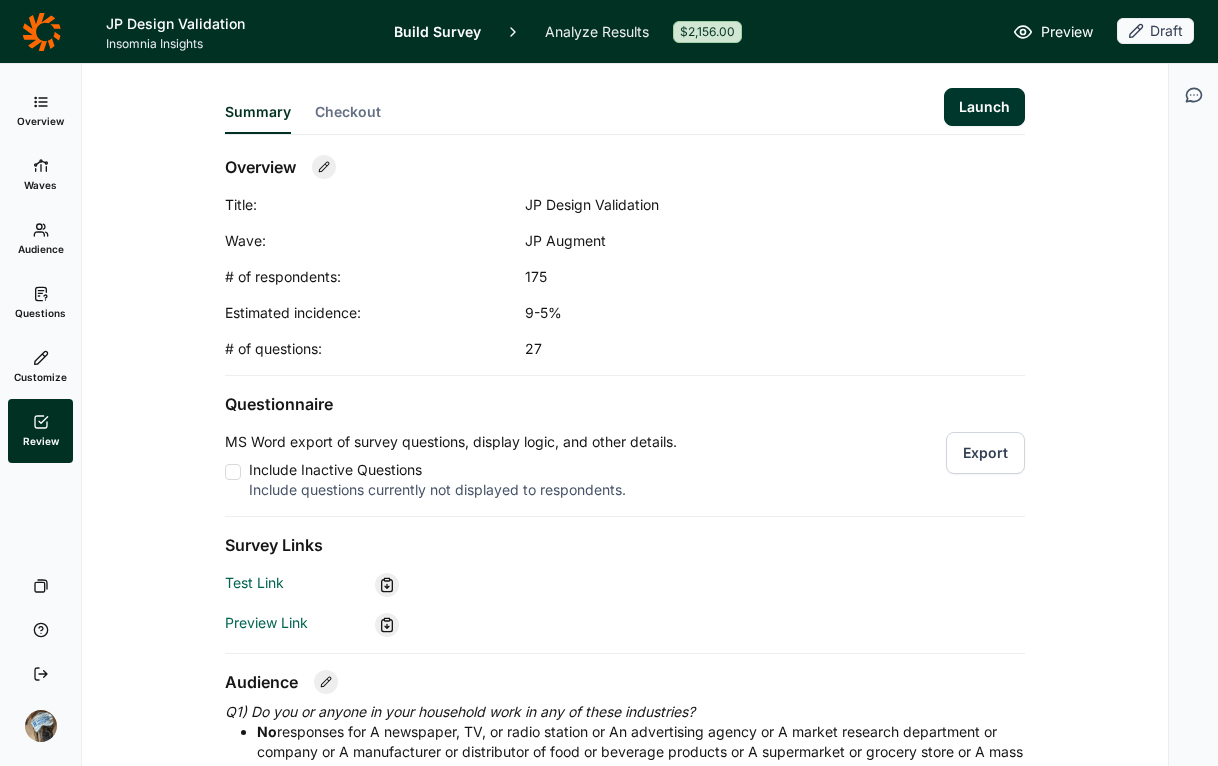 click on "Launch" at bounding box center [984, 107] 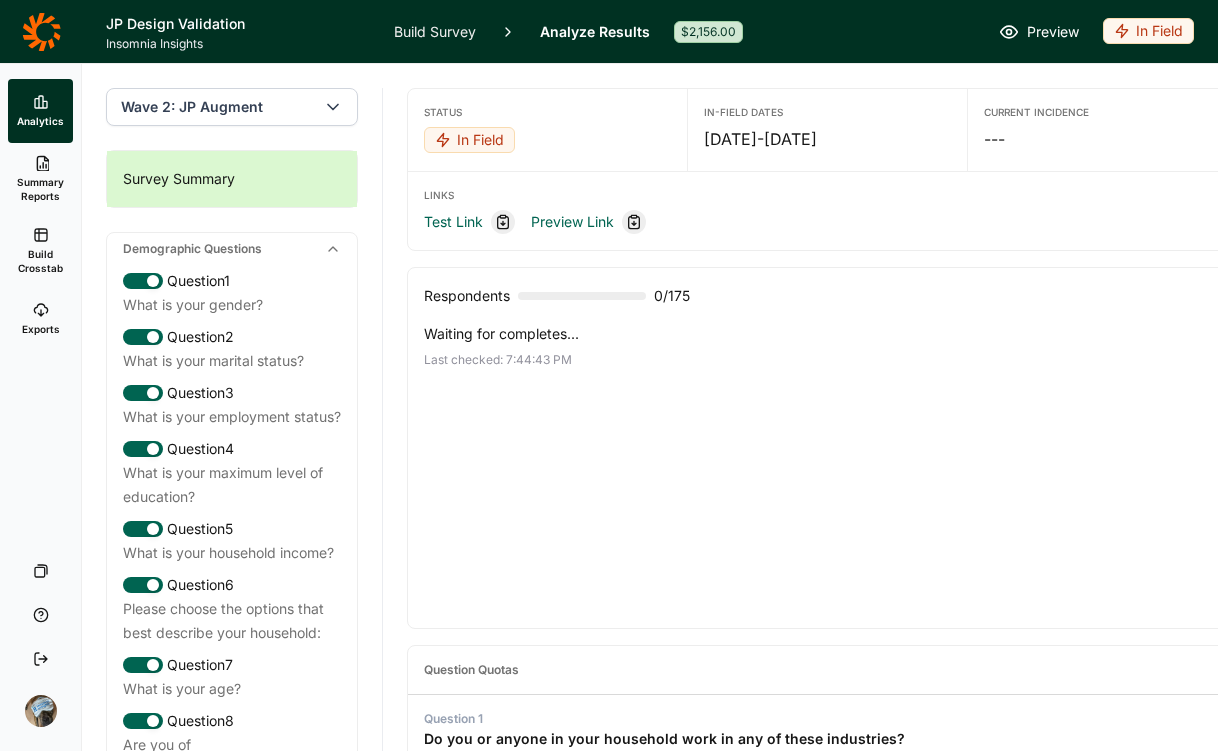 click 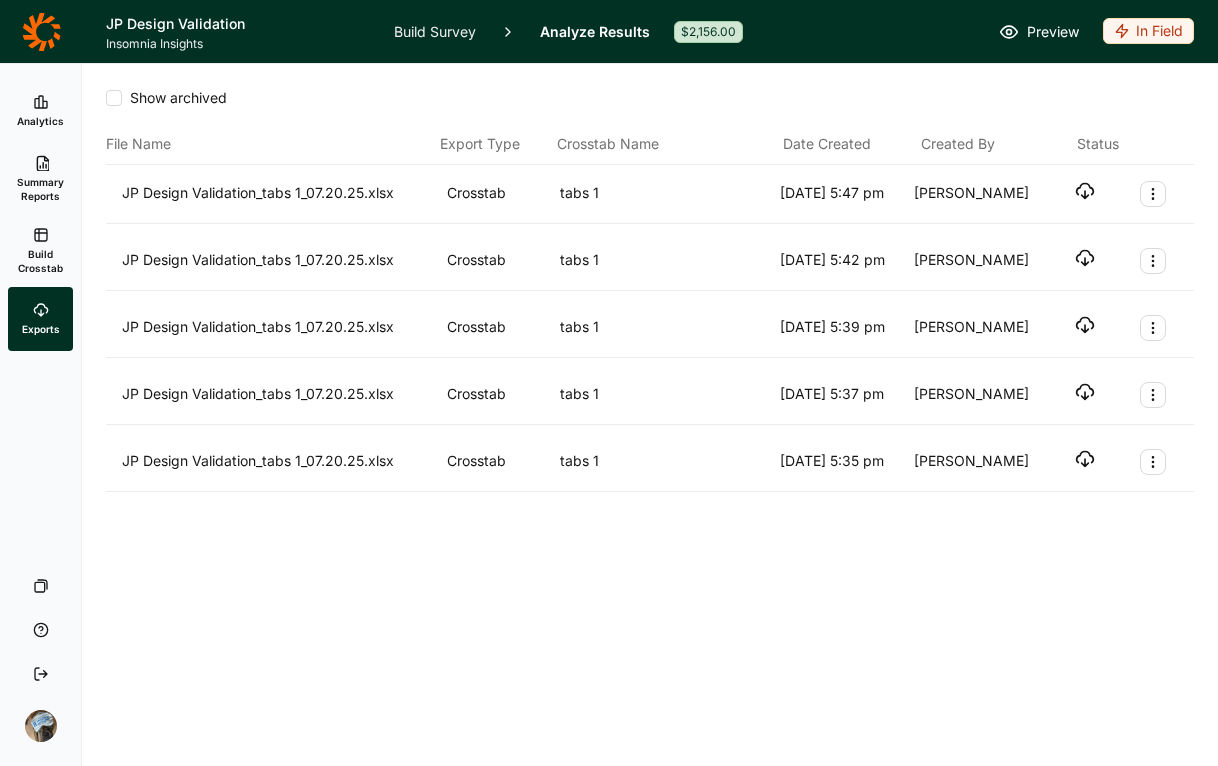 click on "Build Crosstab" at bounding box center [40, 261] 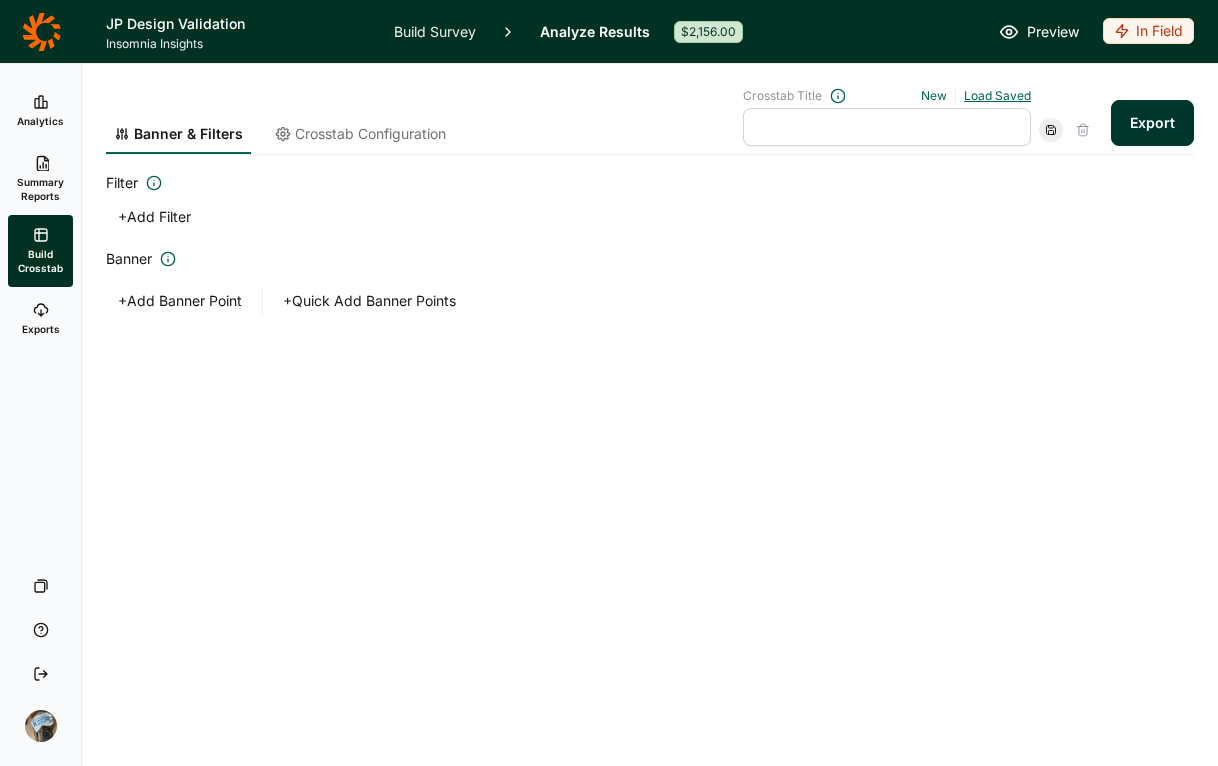 click on "Load Saved" at bounding box center [997, 95] 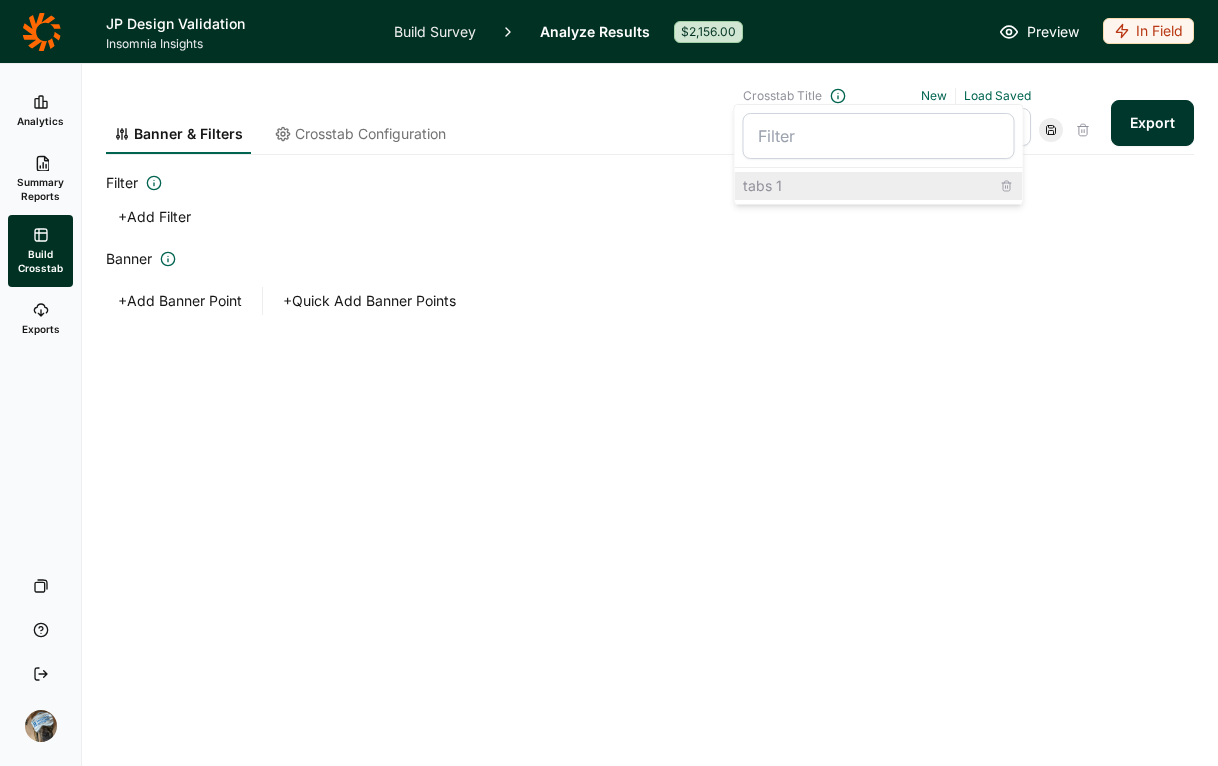 click on "tabs 1" at bounding box center (879, 186) 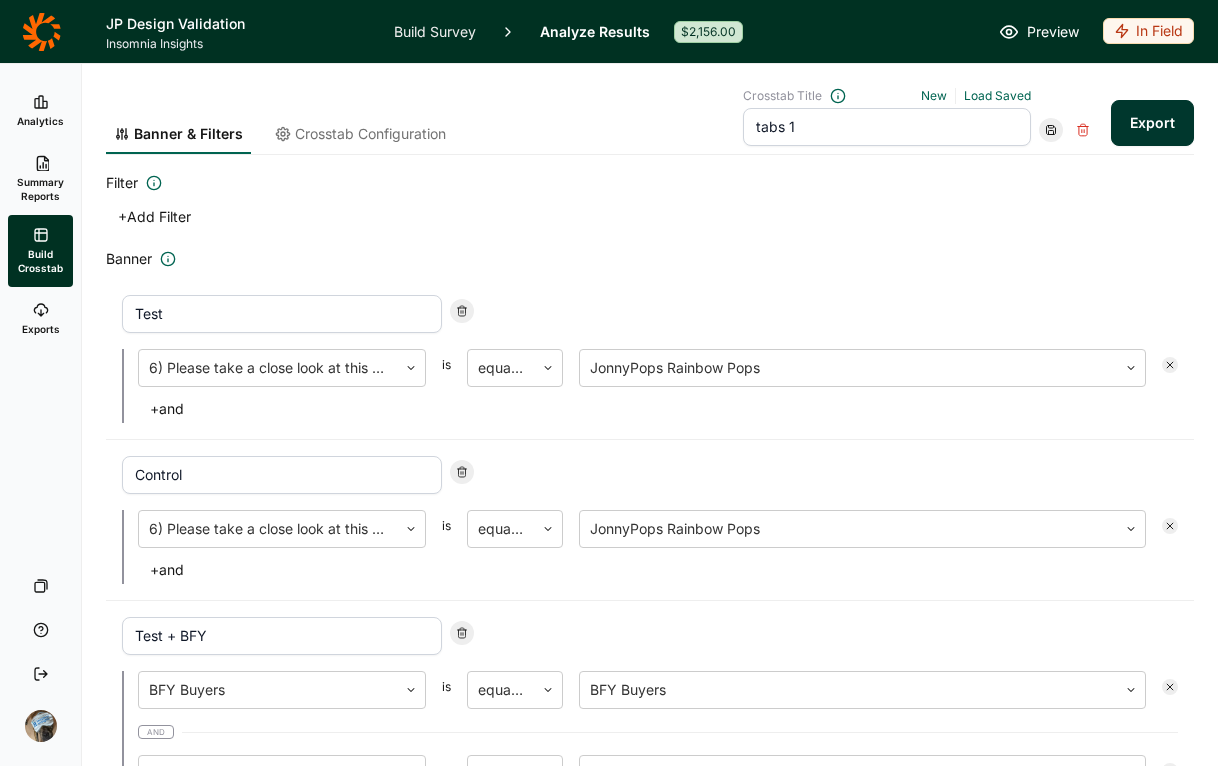 click on "Export" at bounding box center [1152, 123] 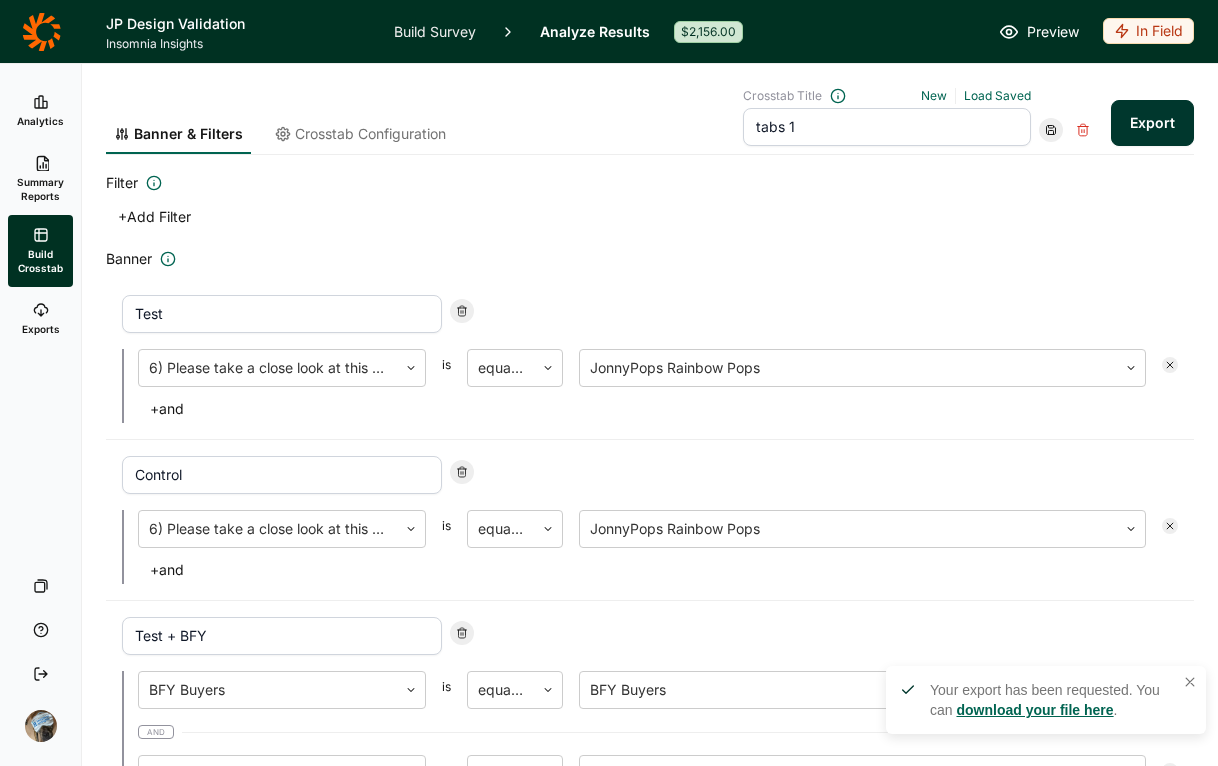 click on "download your file here" at bounding box center (1034, 710) 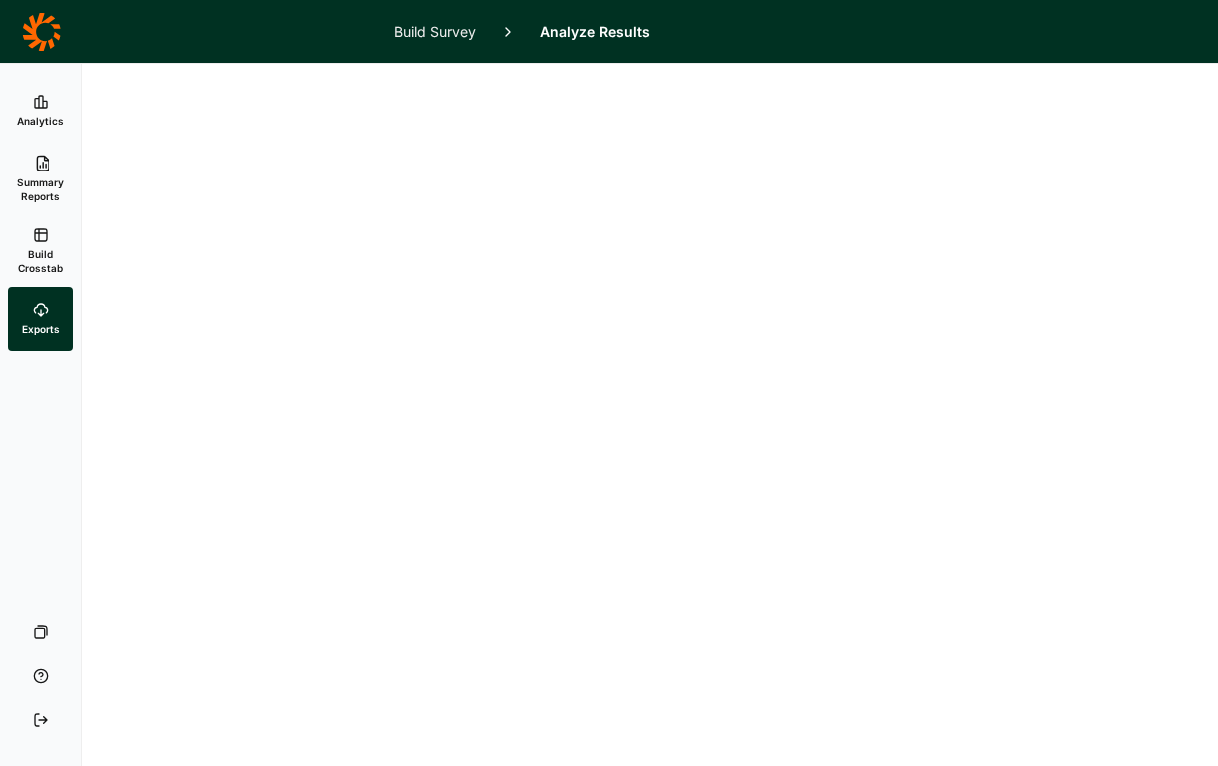 scroll, scrollTop: 0, scrollLeft: 0, axis: both 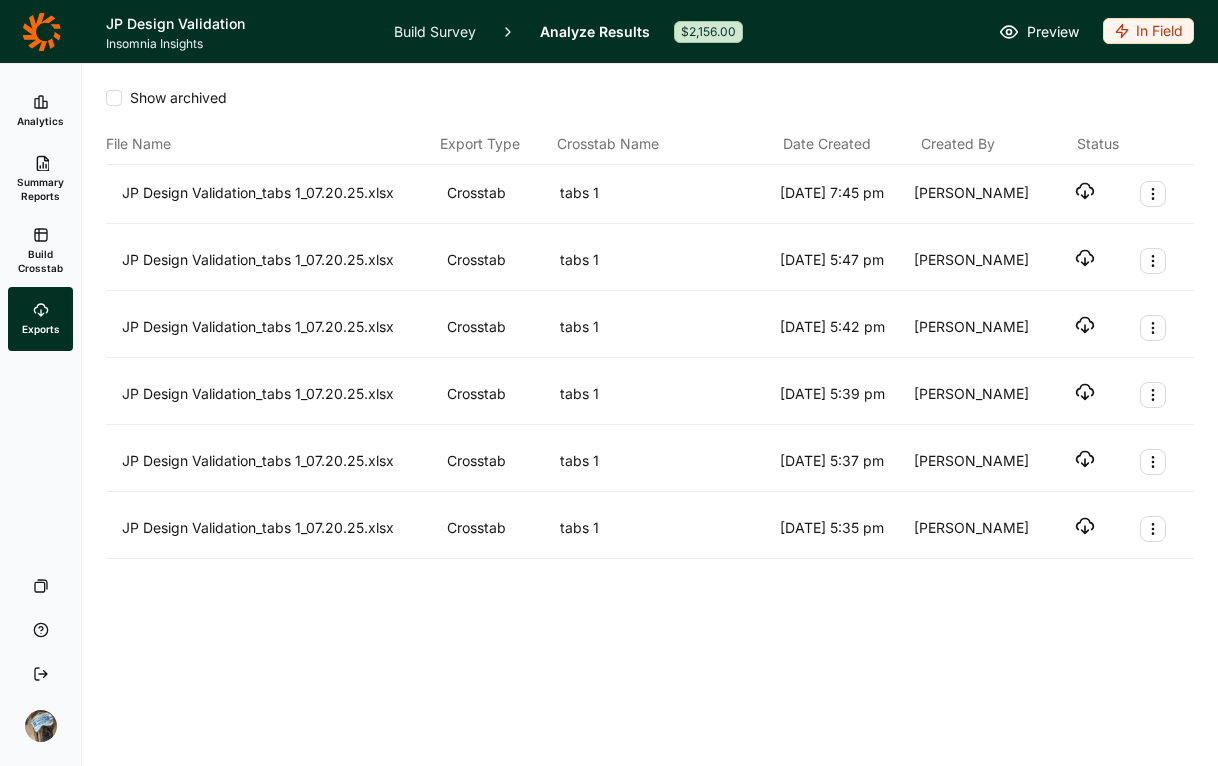click 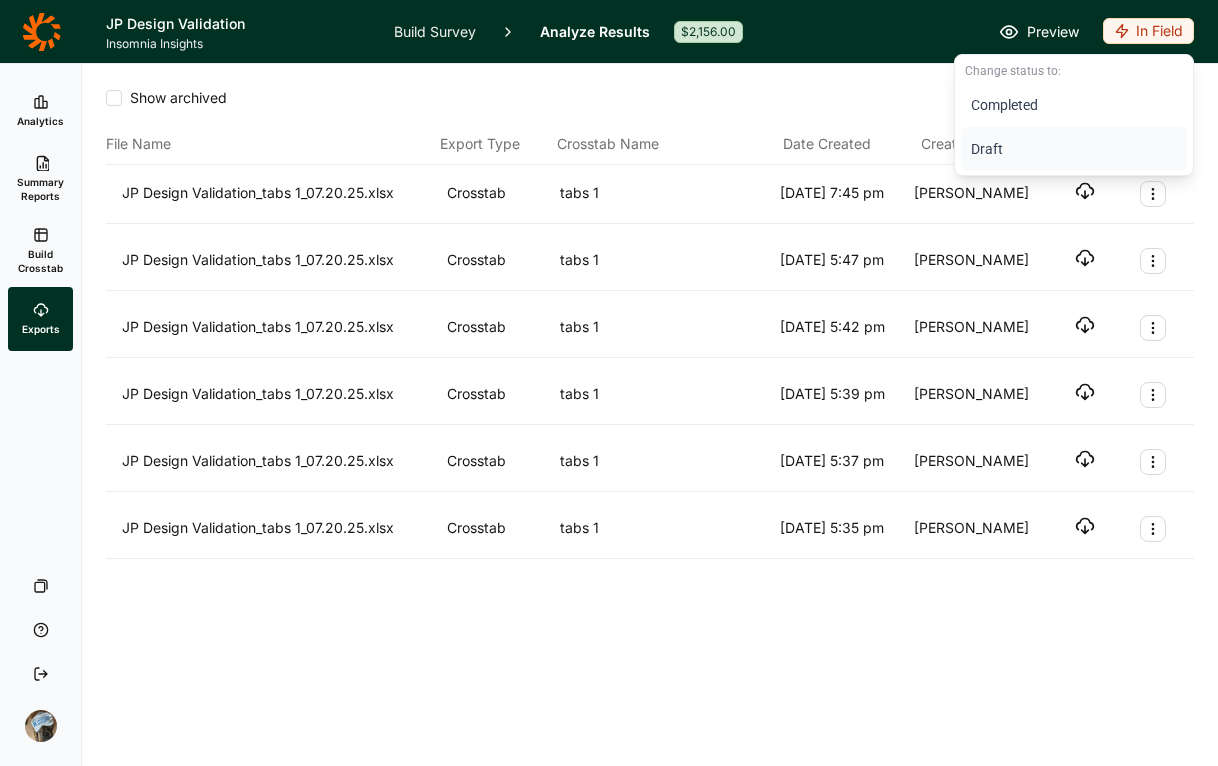 click on "Draft" at bounding box center (1074, 149) 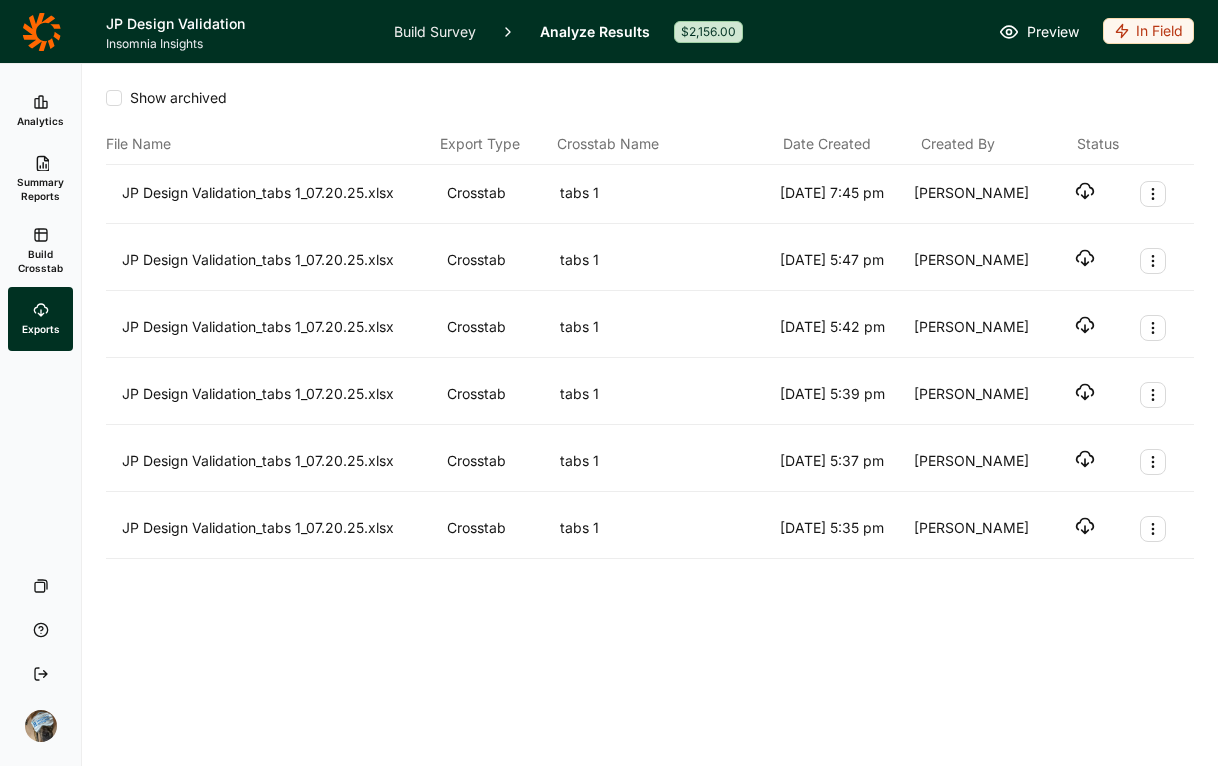 click on "Build Survey" at bounding box center (435, 31) 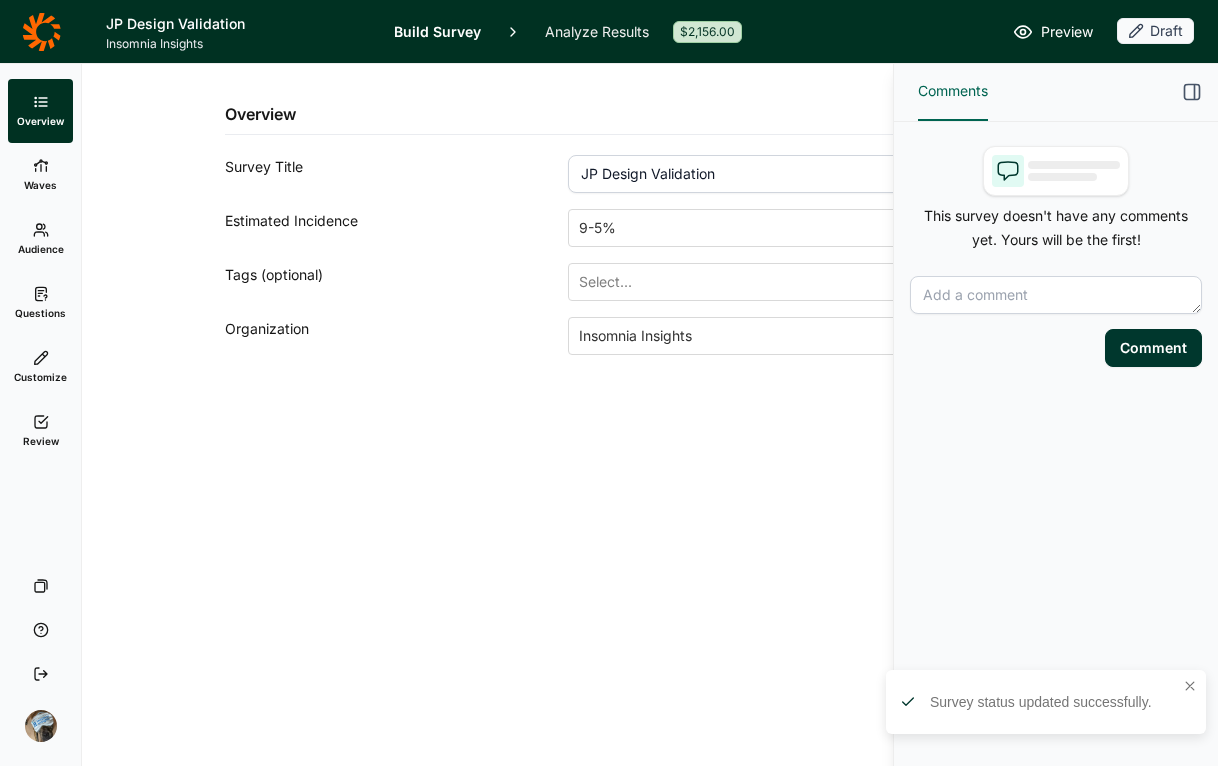 click on "Questions" at bounding box center (40, 303) 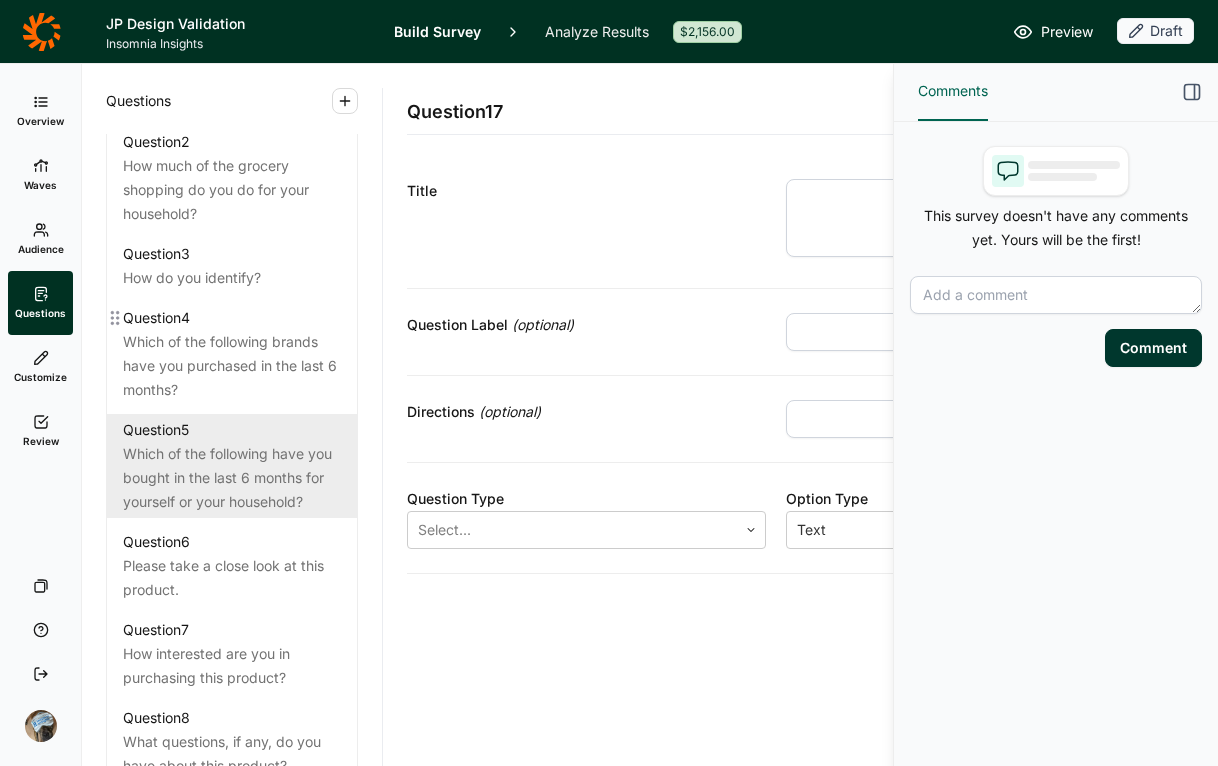 scroll, scrollTop: 1061, scrollLeft: 0, axis: vertical 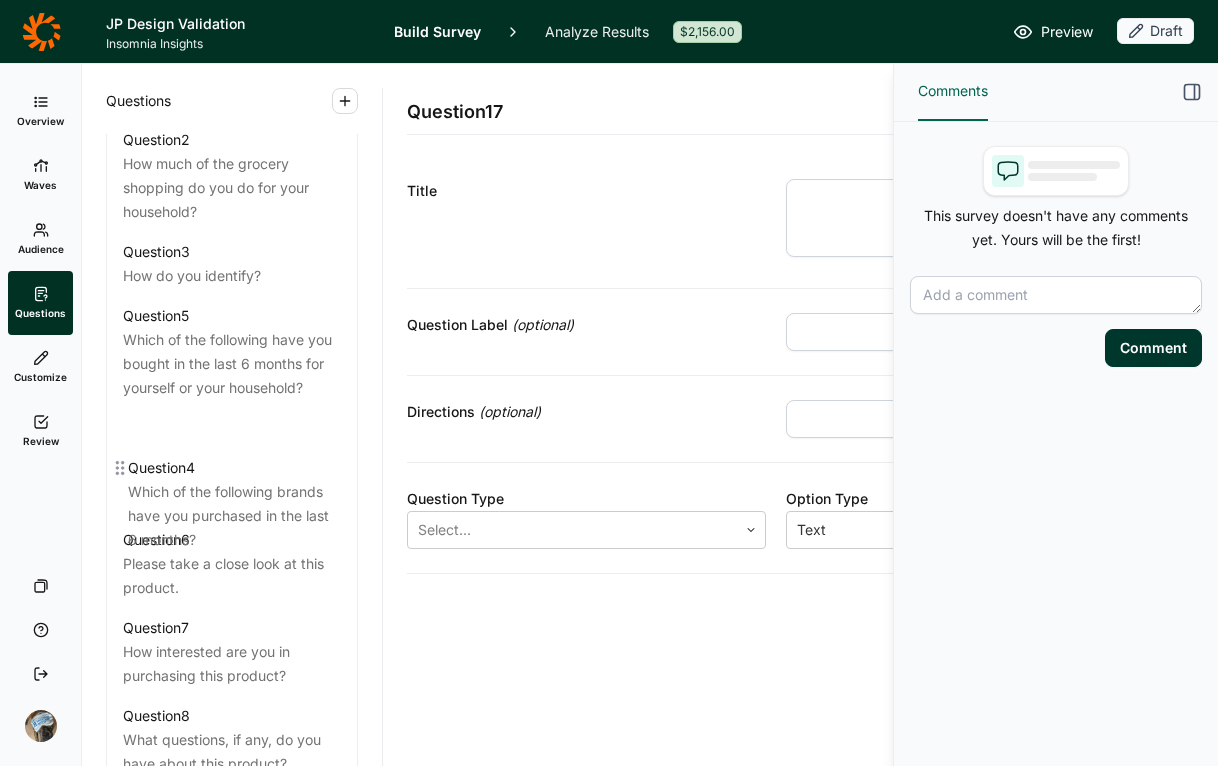 drag, startPoint x: 111, startPoint y: 345, endPoint x: 117, endPoint y: 480, distance: 135.13327 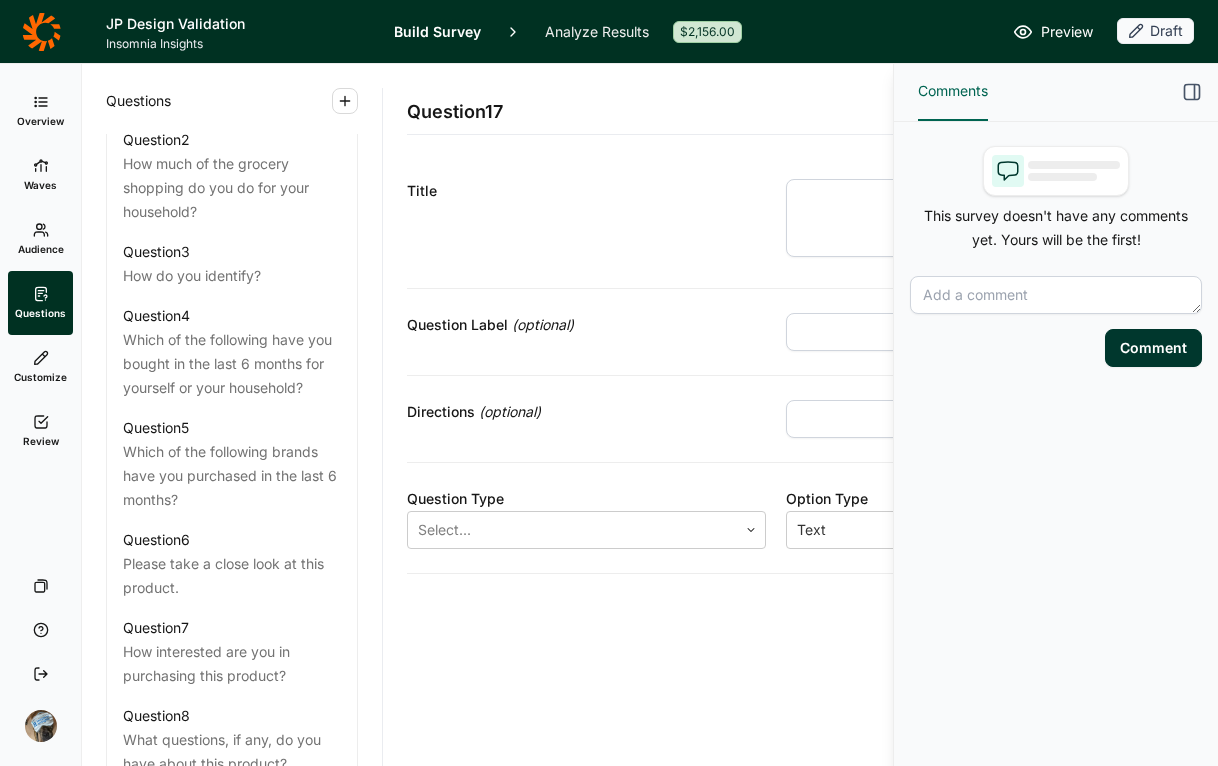 click on "Review" at bounding box center [40, 431] 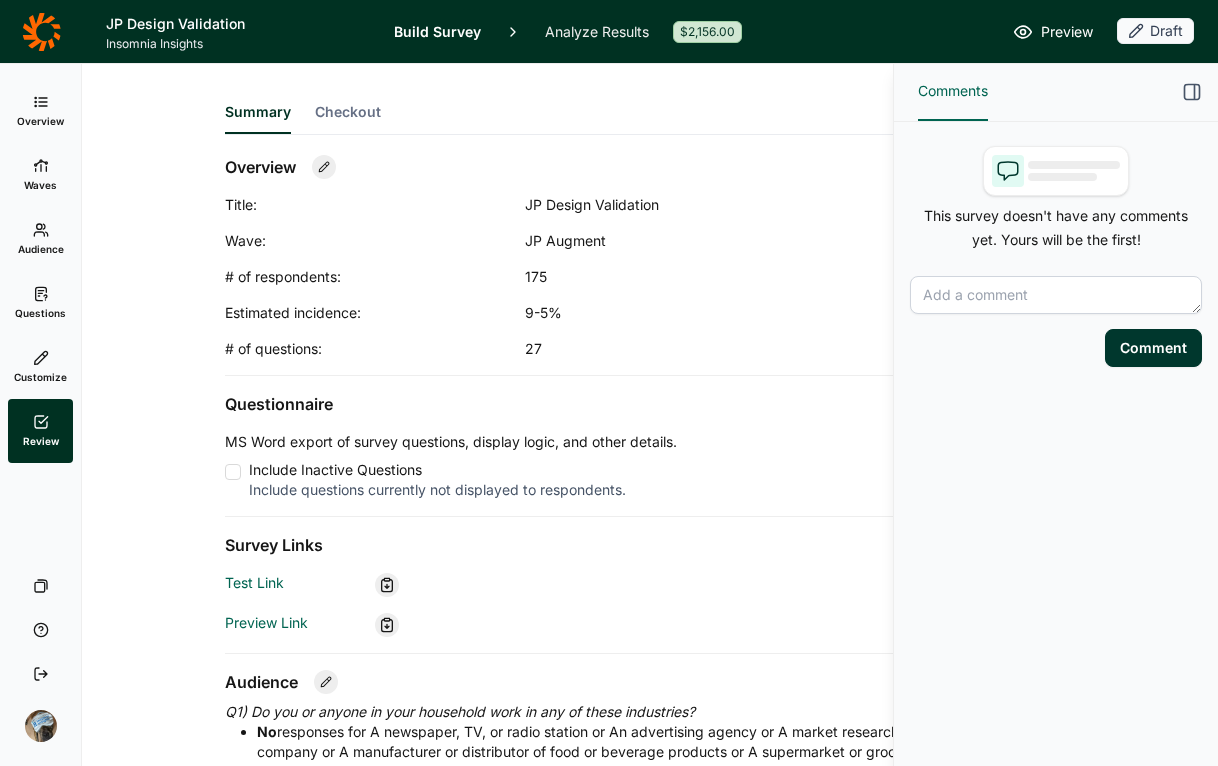 click 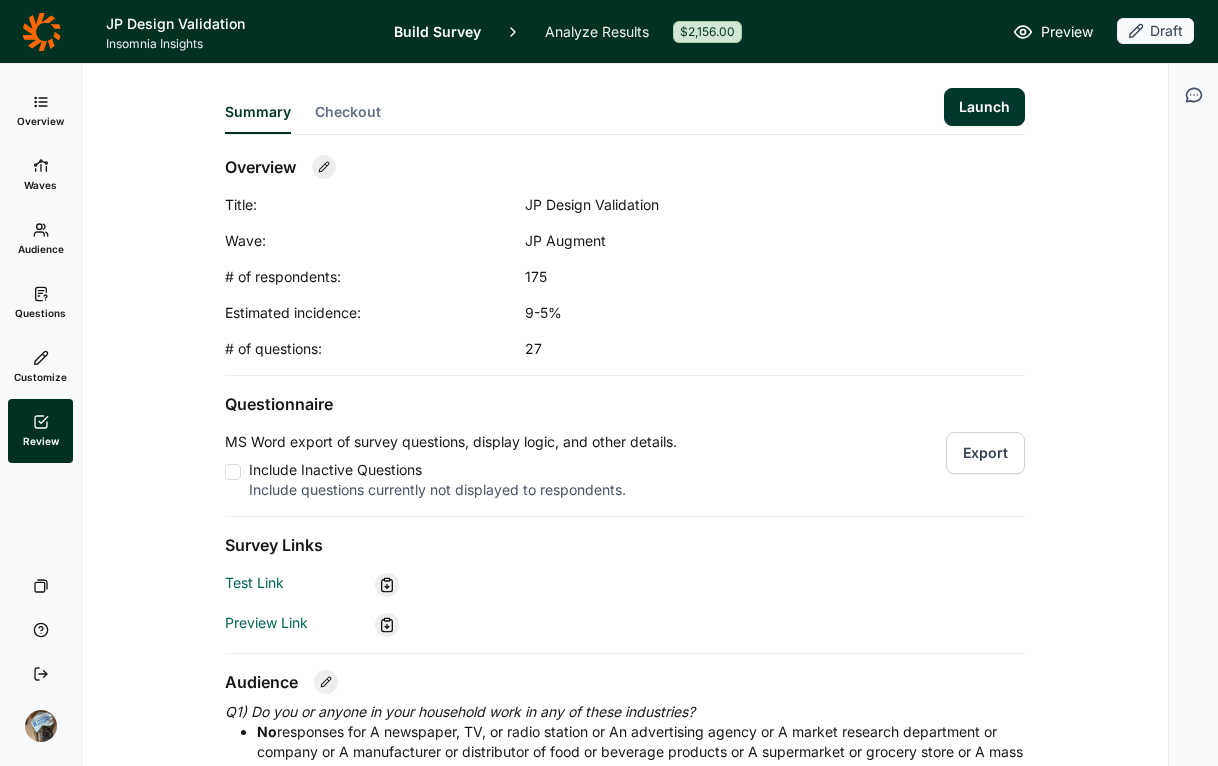 click on "Launch" at bounding box center (984, 107) 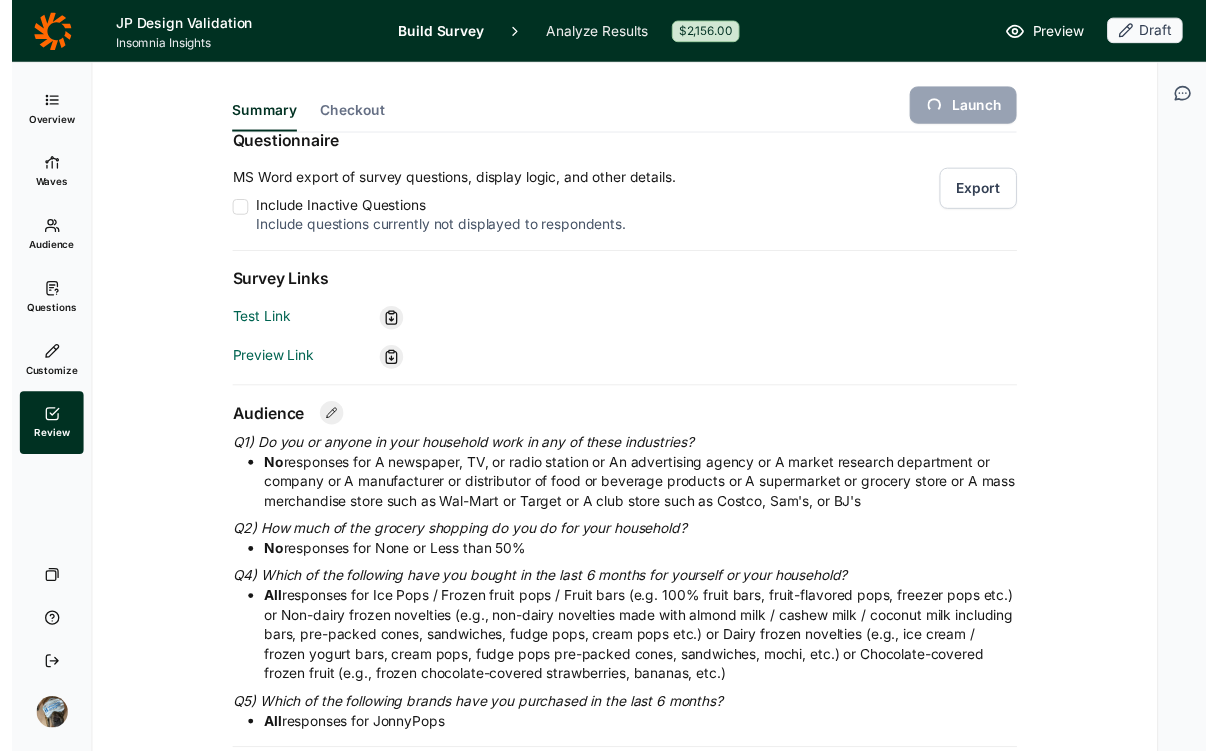 scroll, scrollTop: 597, scrollLeft: 0, axis: vertical 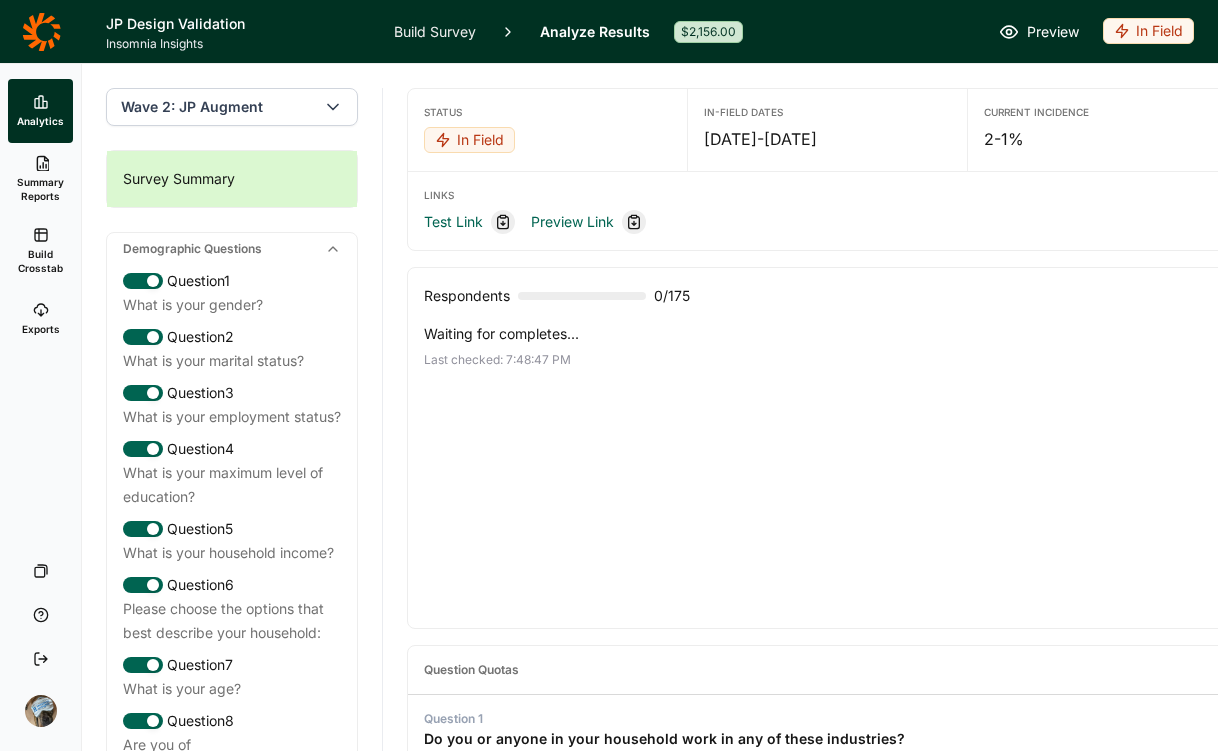 click 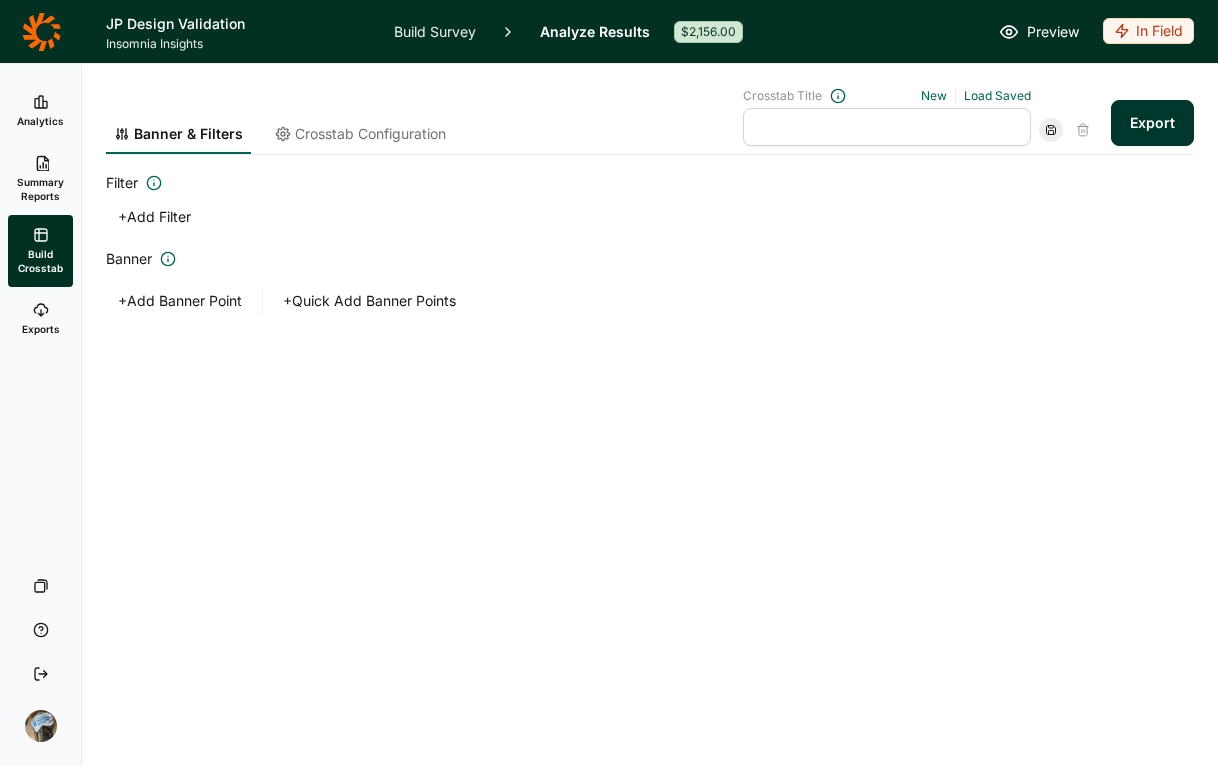 click on "Banner & Filters Crosstab Configuration Crosstab Title New Load Saved Export" at bounding box center [650, 109] 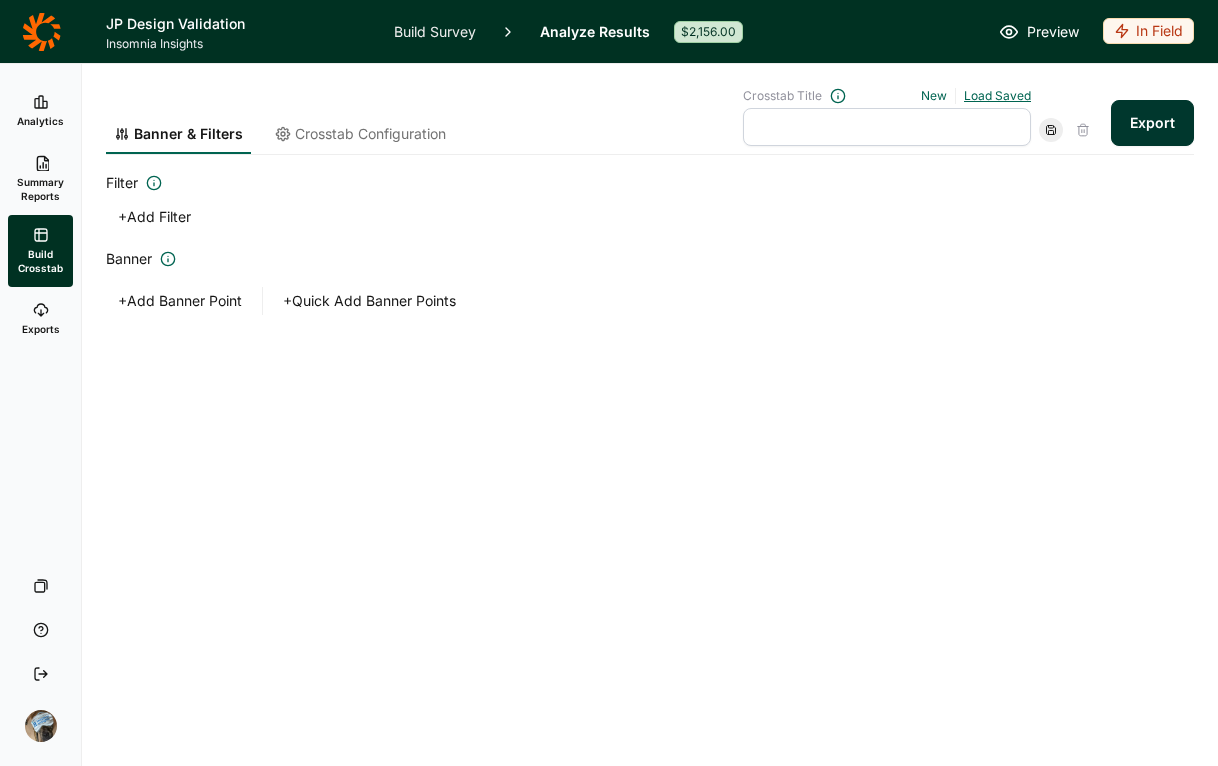 click on "Load Saved" at bounding box center [997, 95] 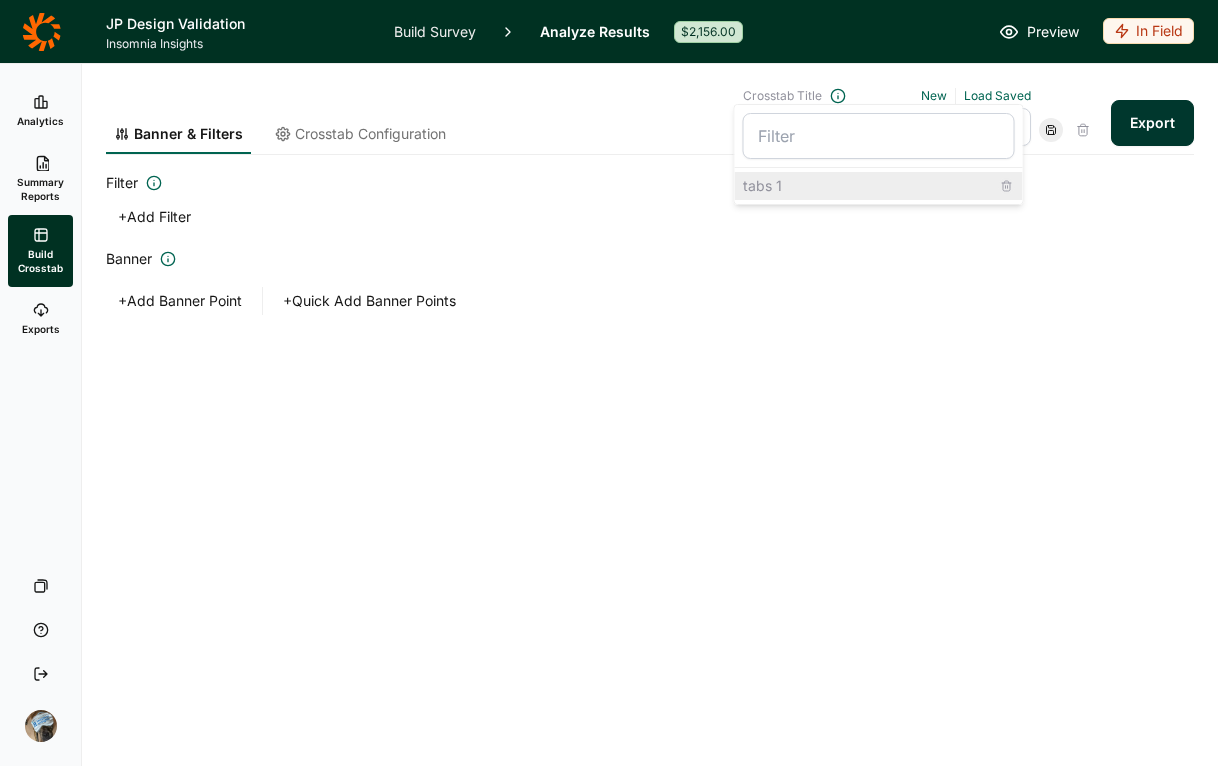 click on "tabs 1" at bounding box center [879, 186] 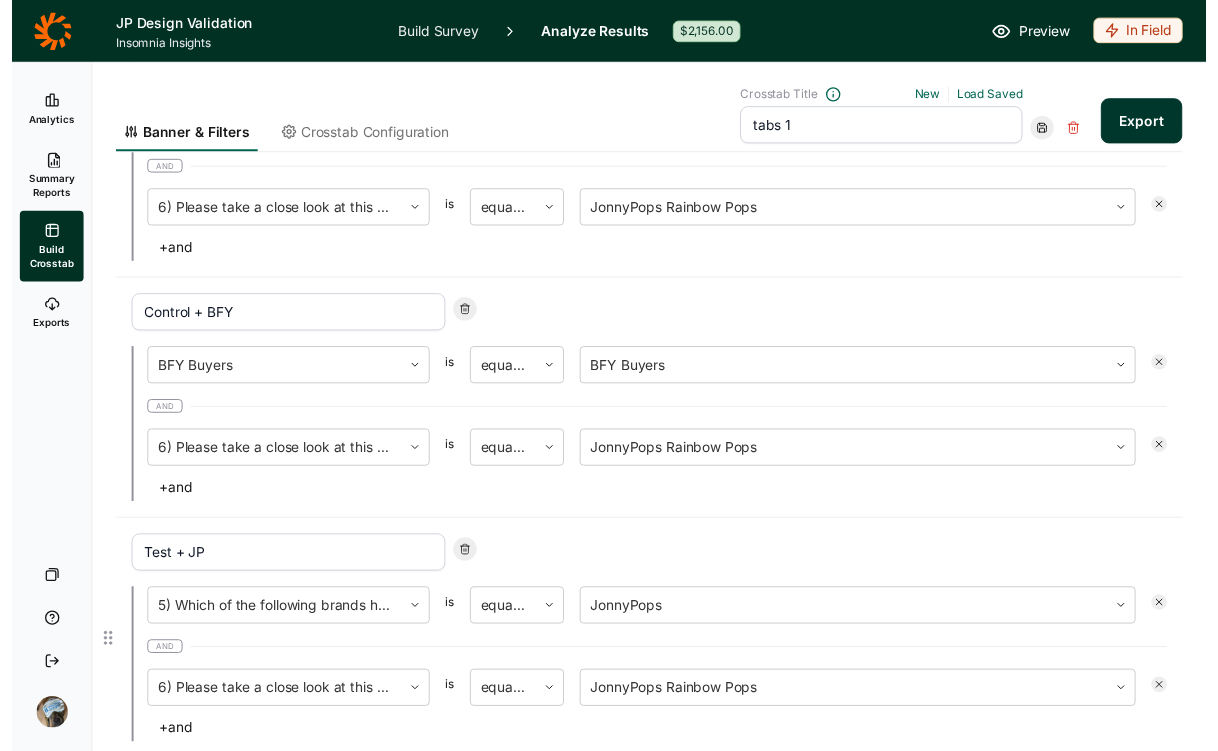 scroll, scrollTop: 0, scrollLeft: 0, axis: both 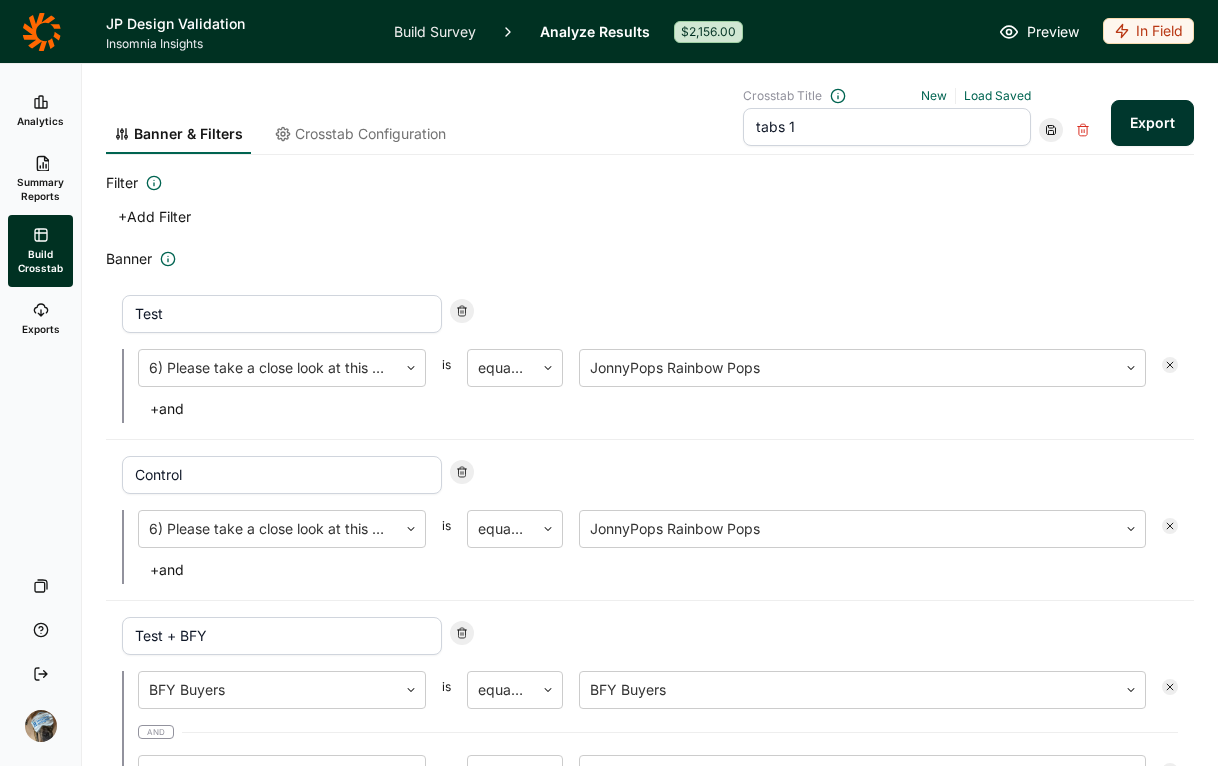 click on "Analytics" at bounding box center (40, 121) 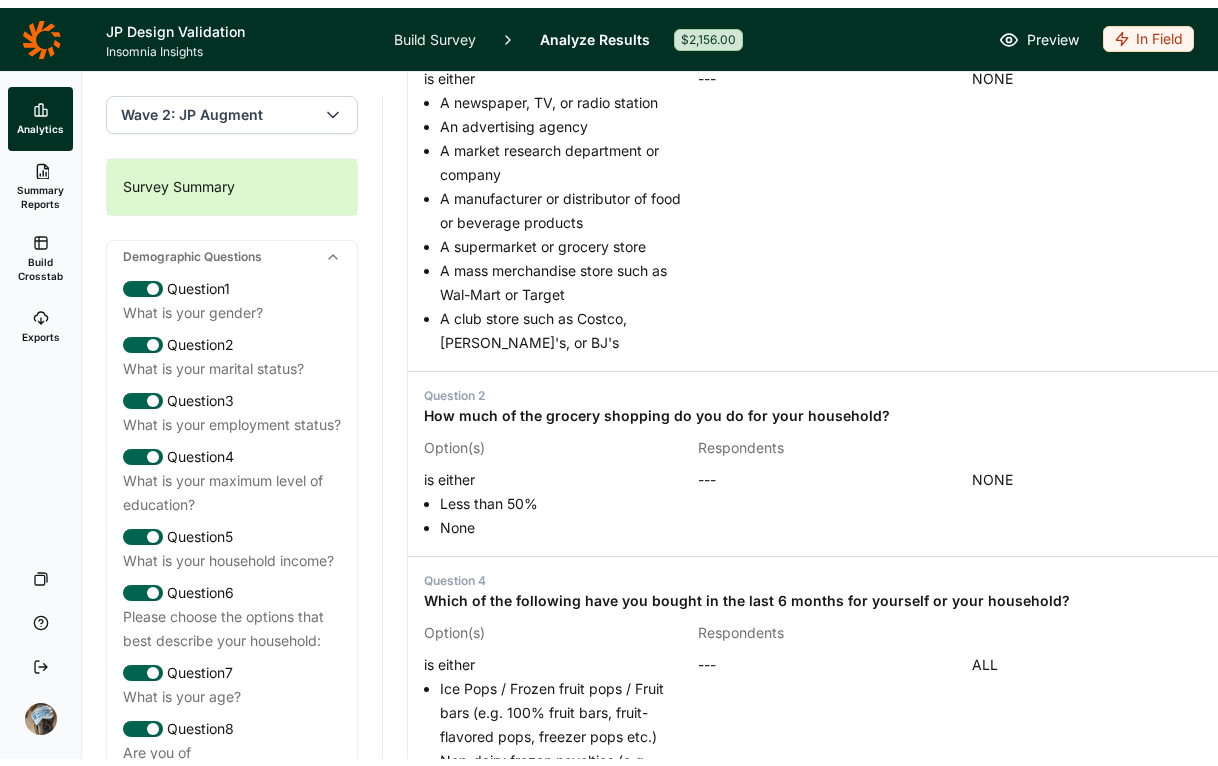 scroll, scrollTop: 0, scrollLeft: 0, axis: both 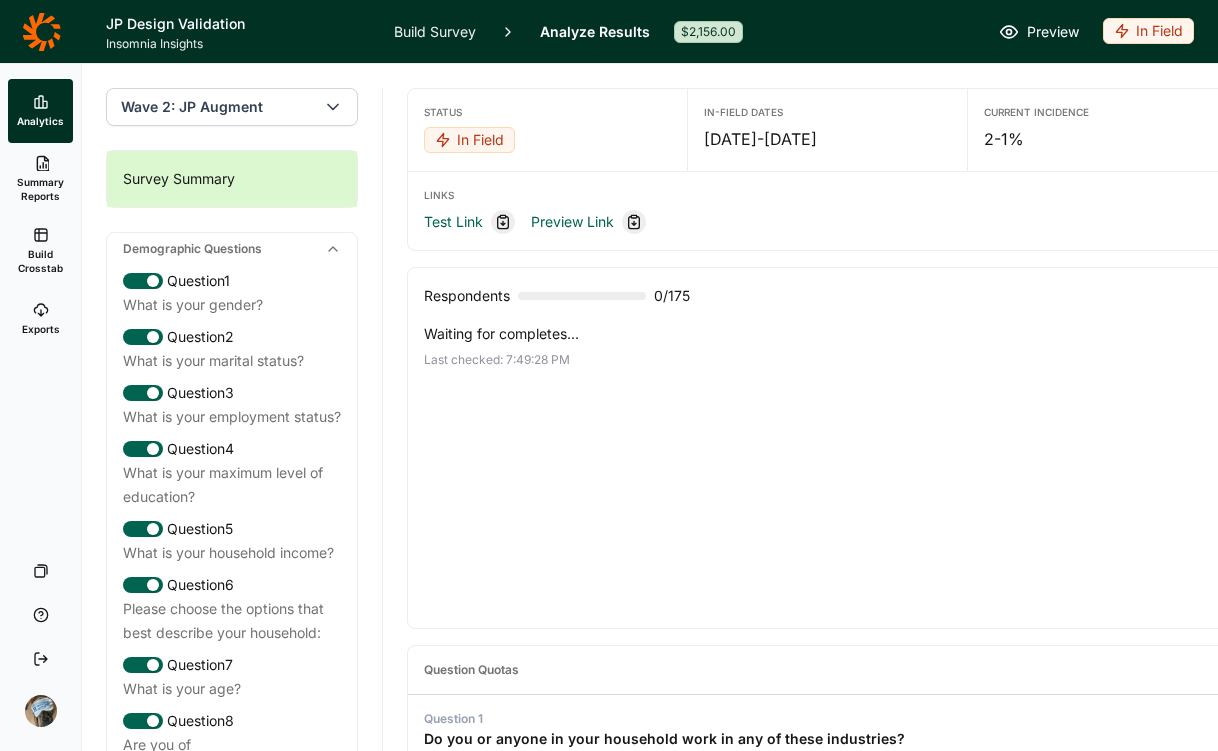 click on "Build Survey" at bounding box center [435, 31] 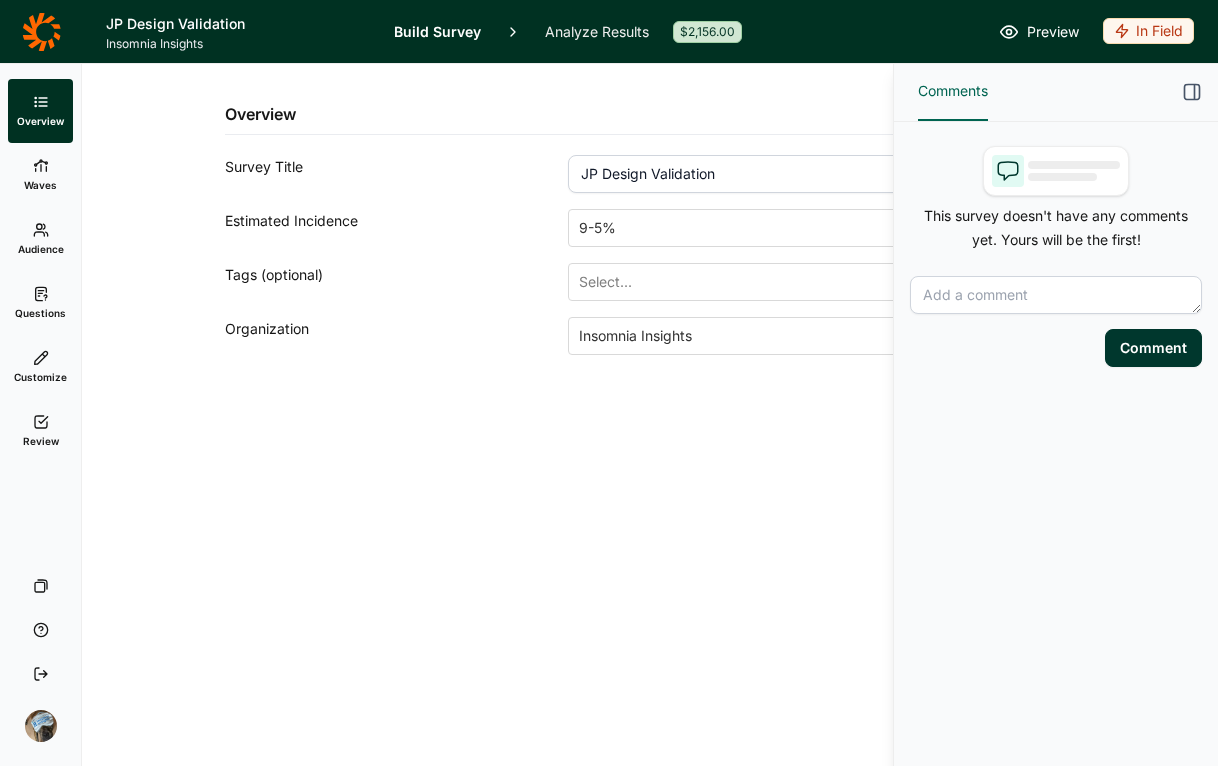 click 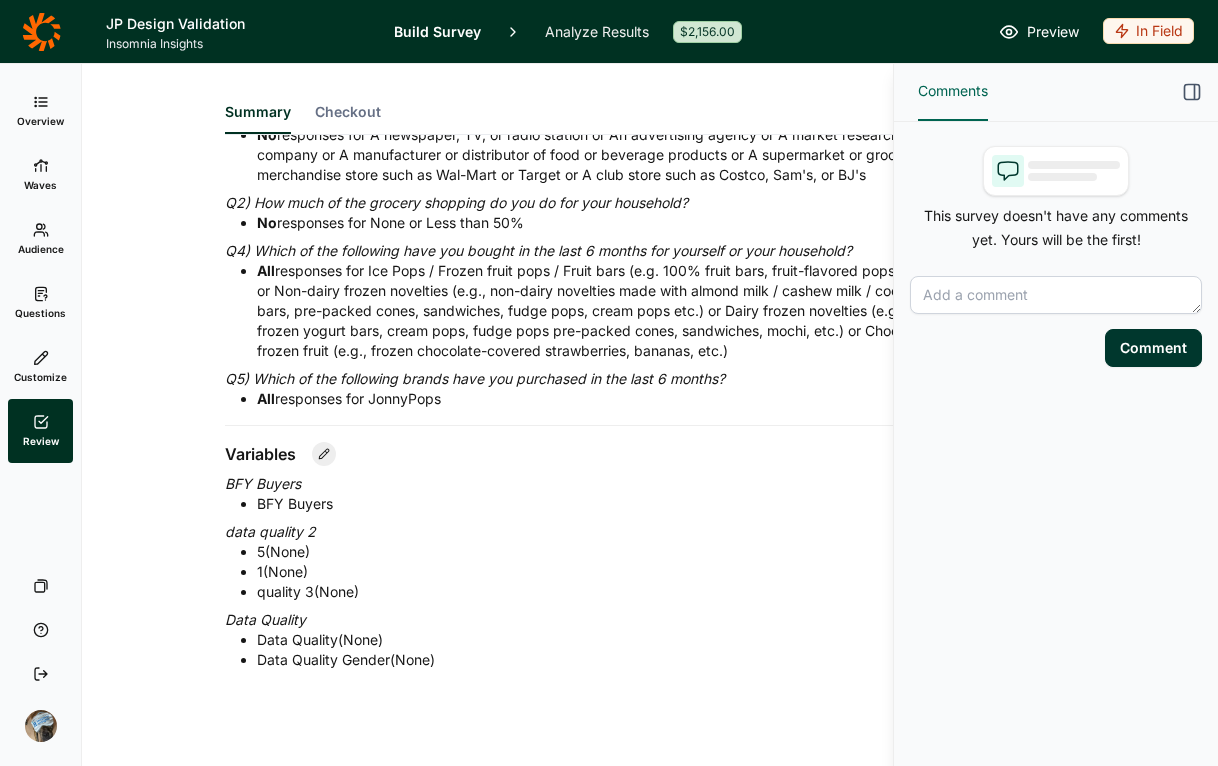 scroll, scrollTop: 0, scrollLeft: 0, axis: both 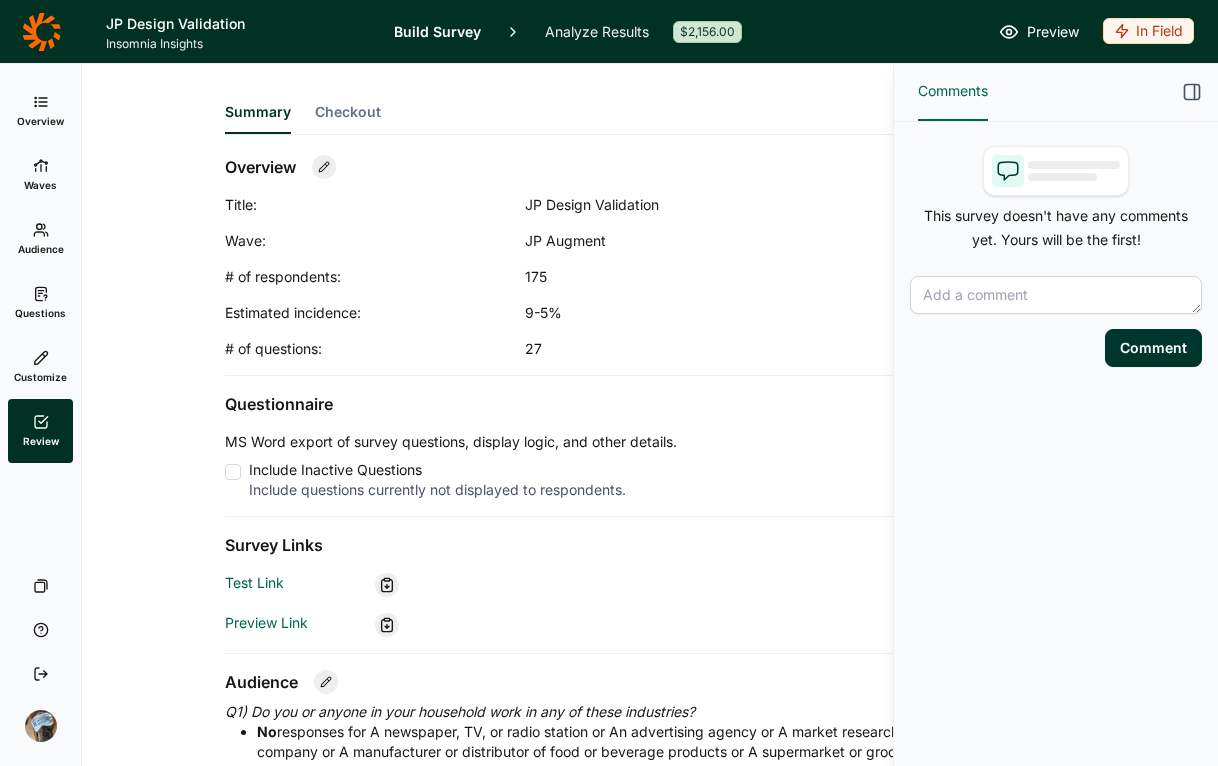 click on "Customize" at bounding box center [40, 367] 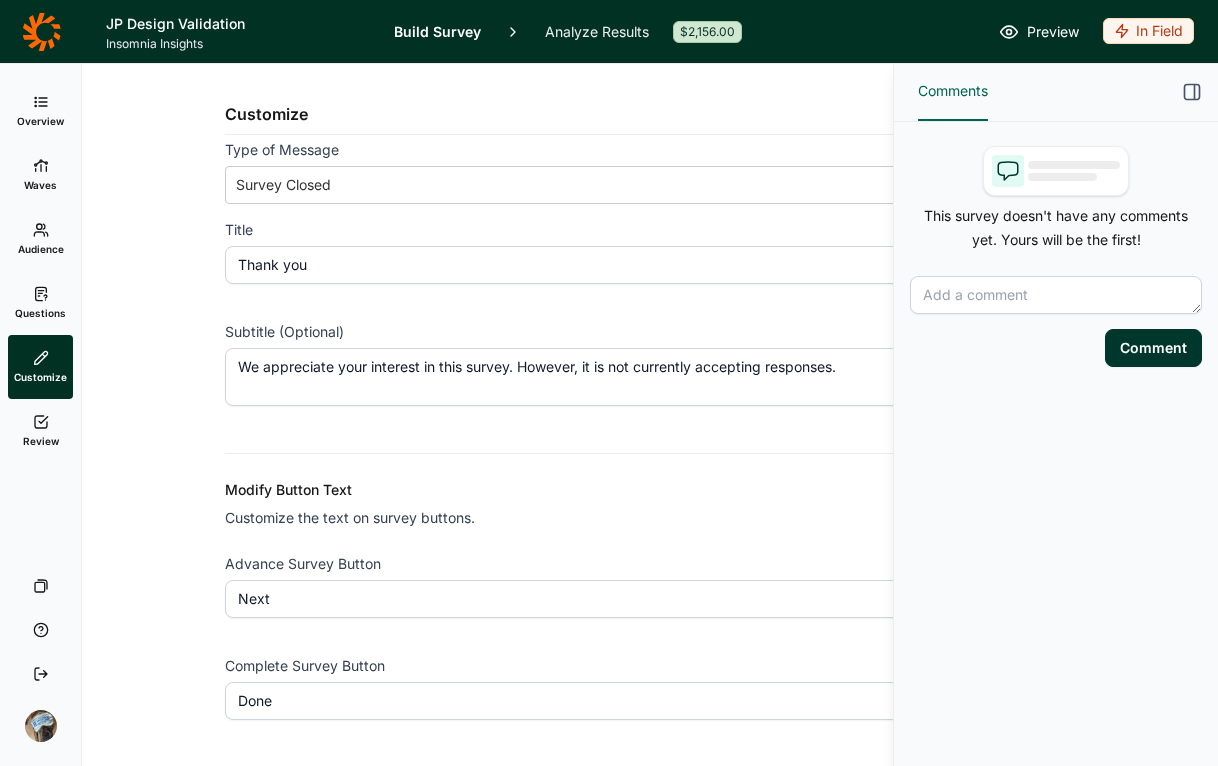 scroll, scrollTop: 163, scrollLeft: 0, axis: vertical 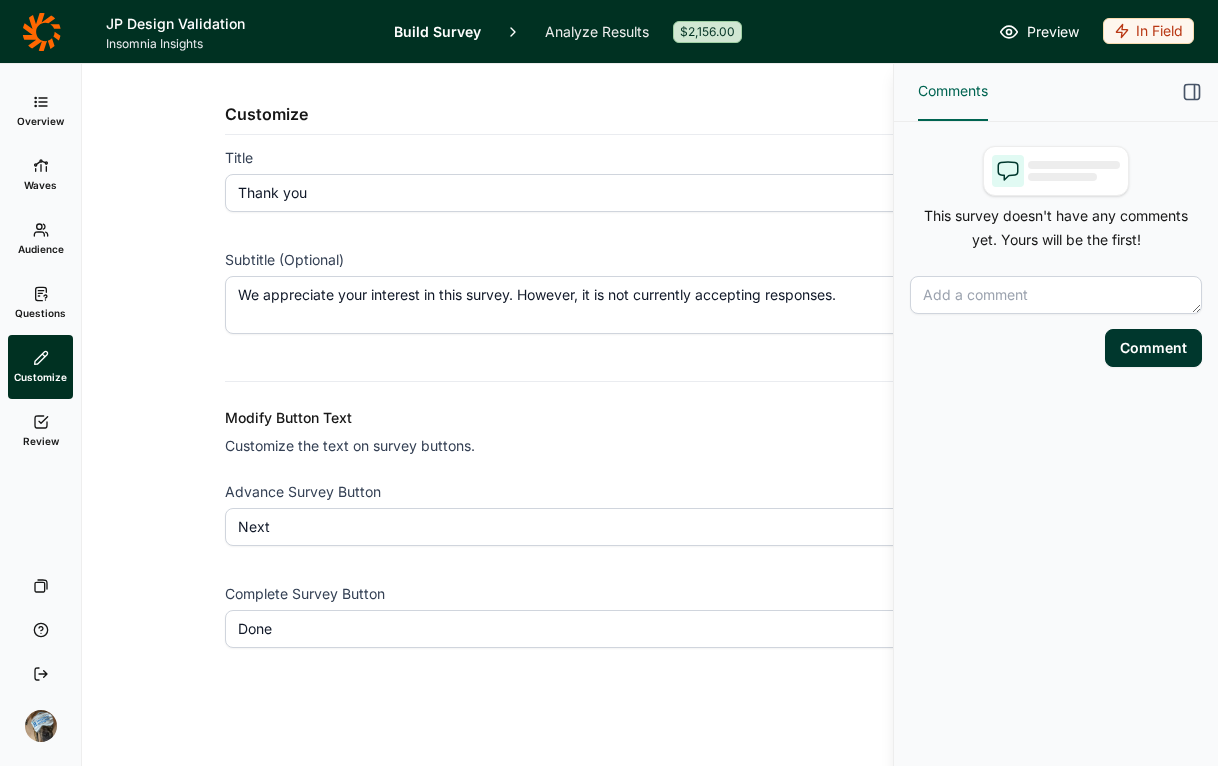 click on "Audience" at bounding box center (41, 249) 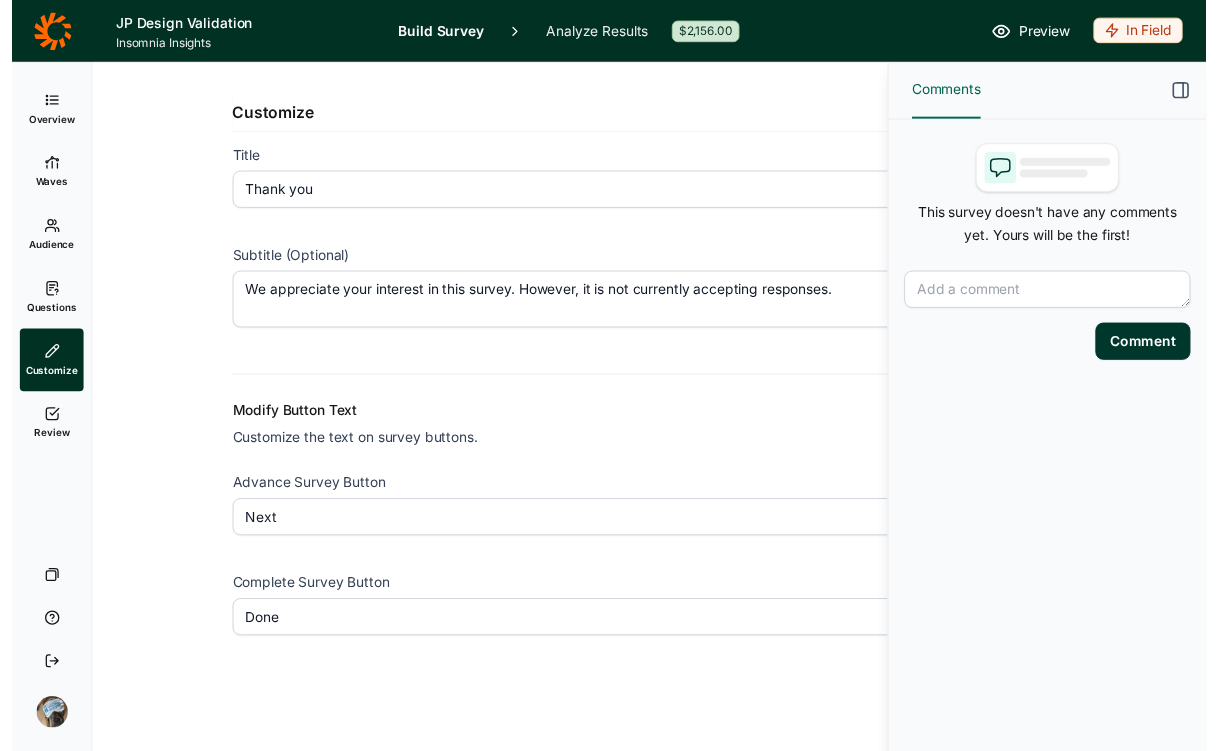 scroll, scrollTop: 0, scrollLeft: 0, axis: both 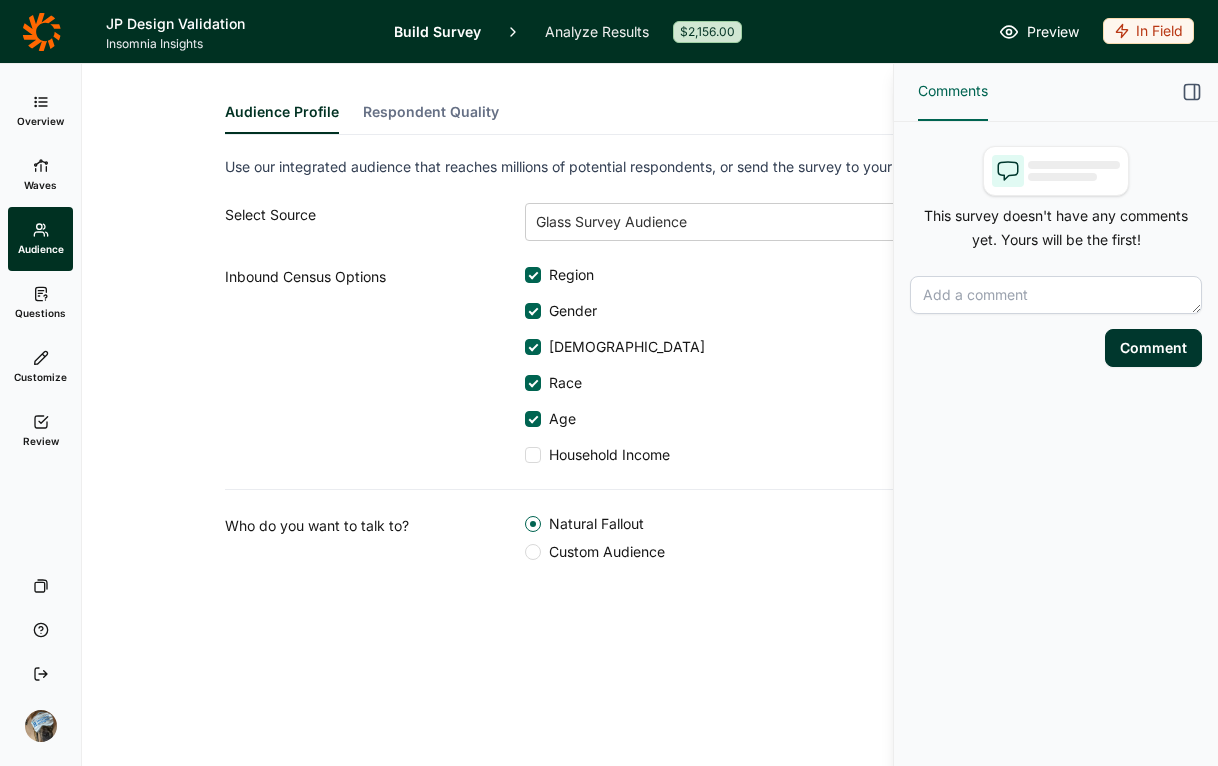 click on "Waves" at bounding box center [40, 175] 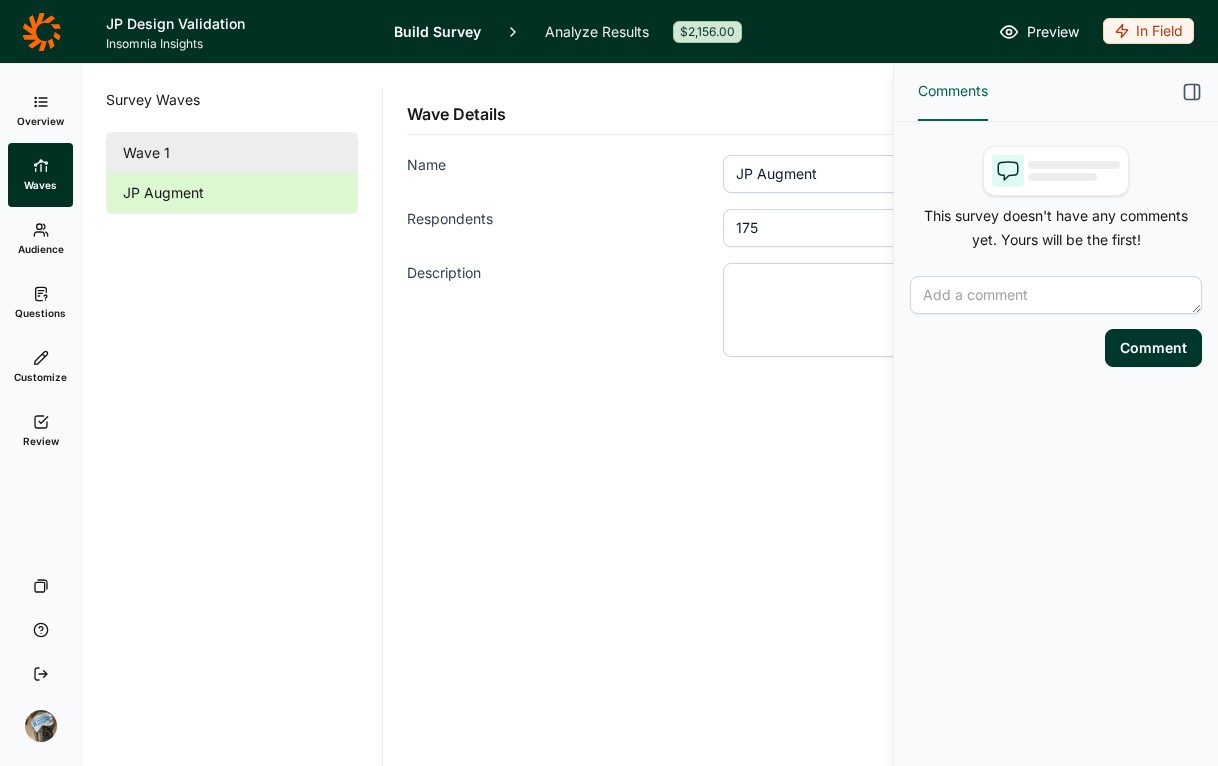 click on "Wave 1" at bounding box center [232, 153] 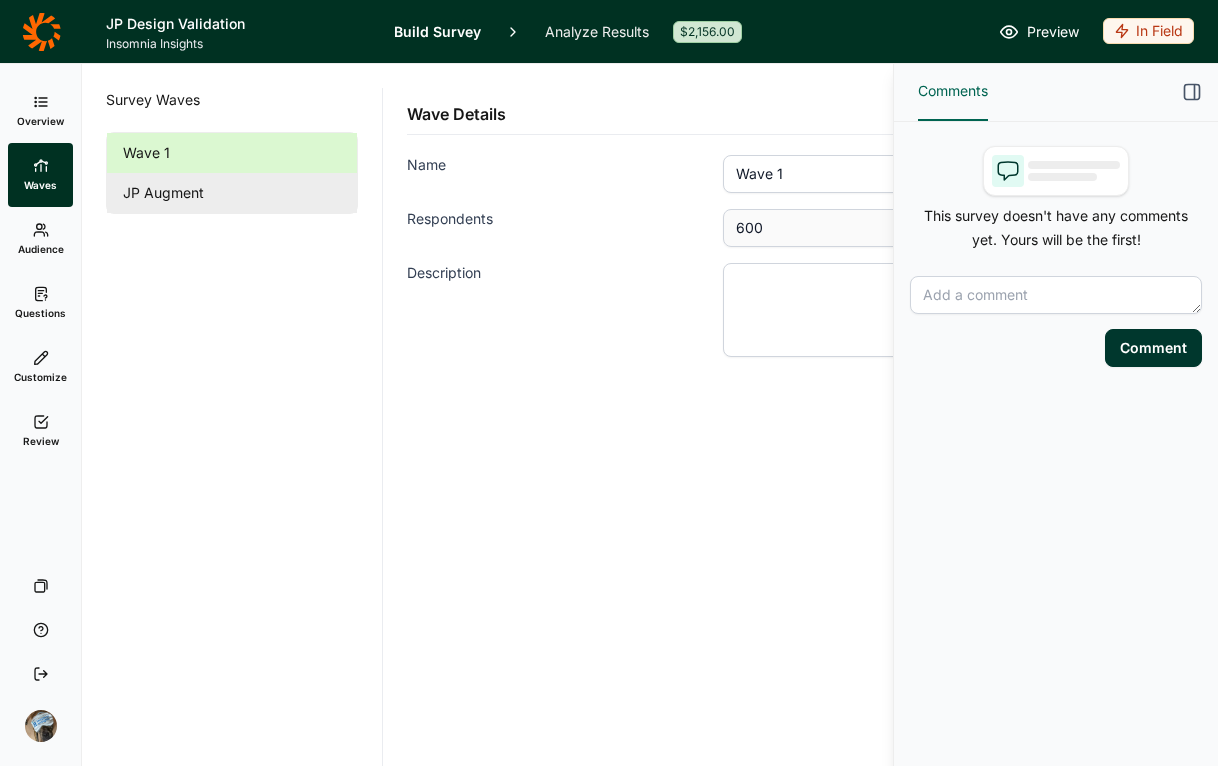 click on "JP Augment" at bounding box center (232, 193) 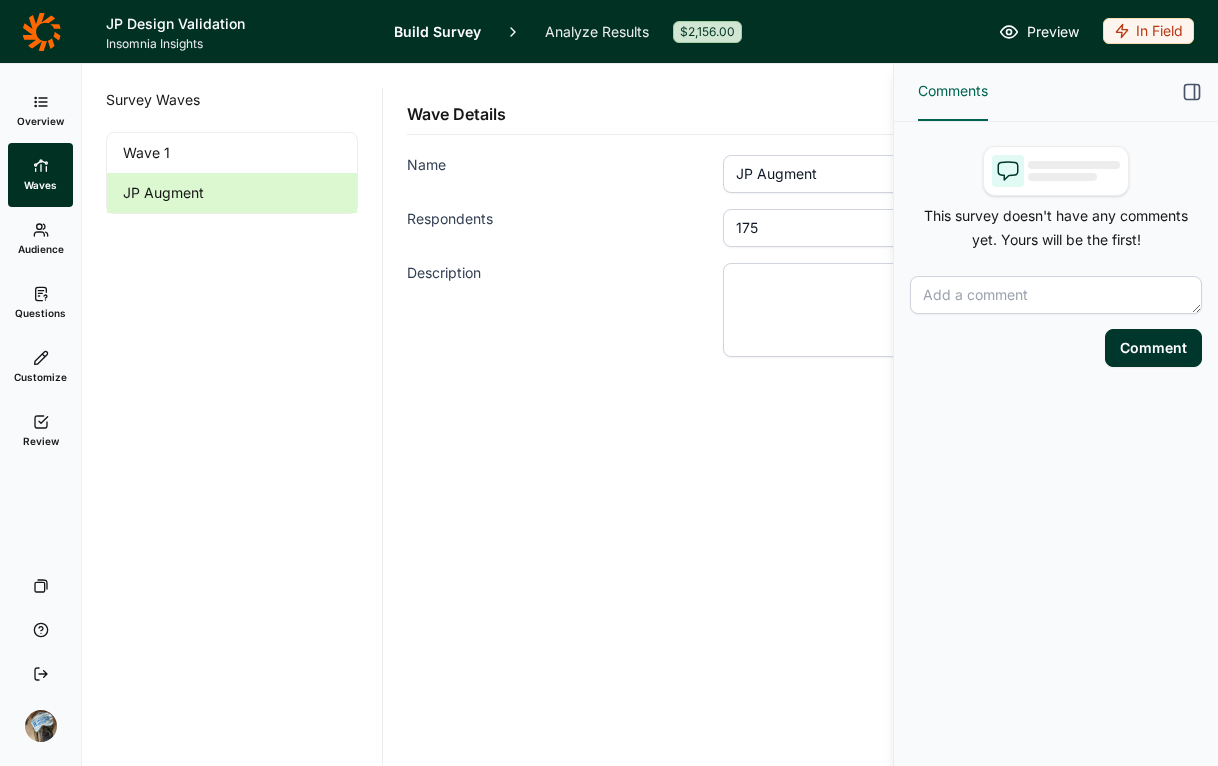 click on "Survey Waves Wave 1 JP Augment" at bounding box center (232, 415) 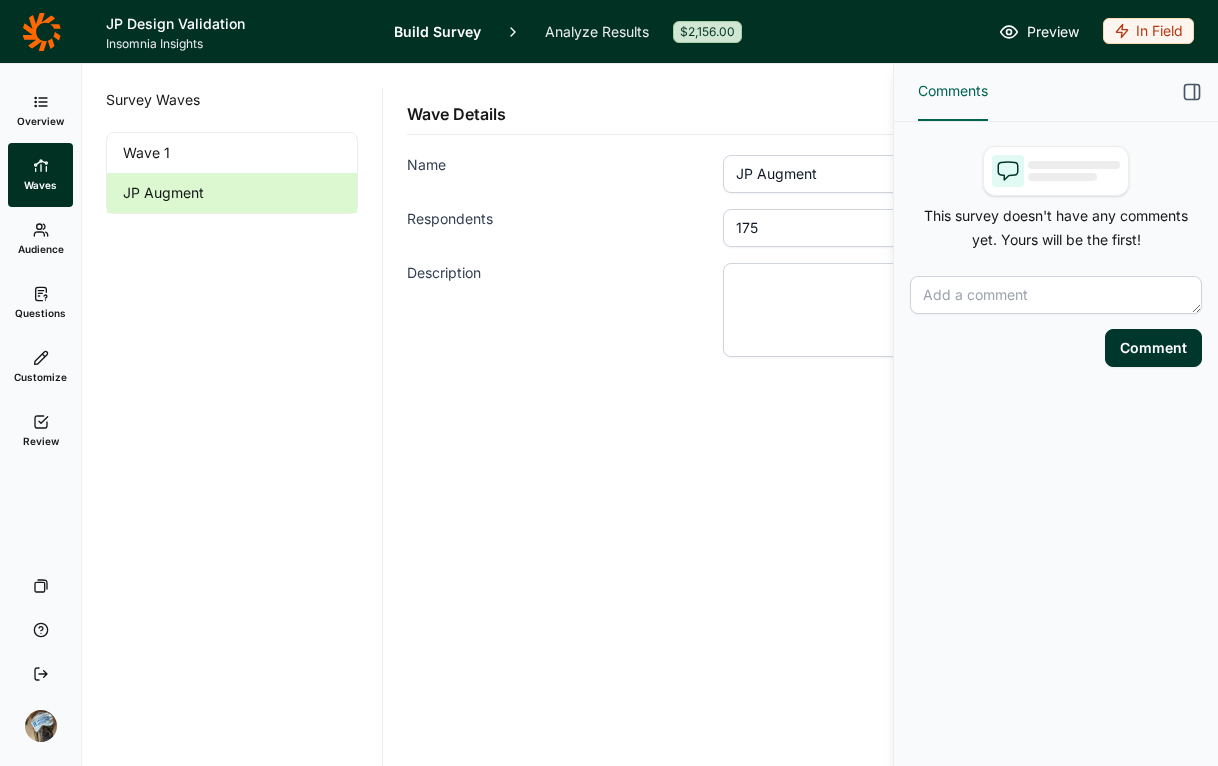 click 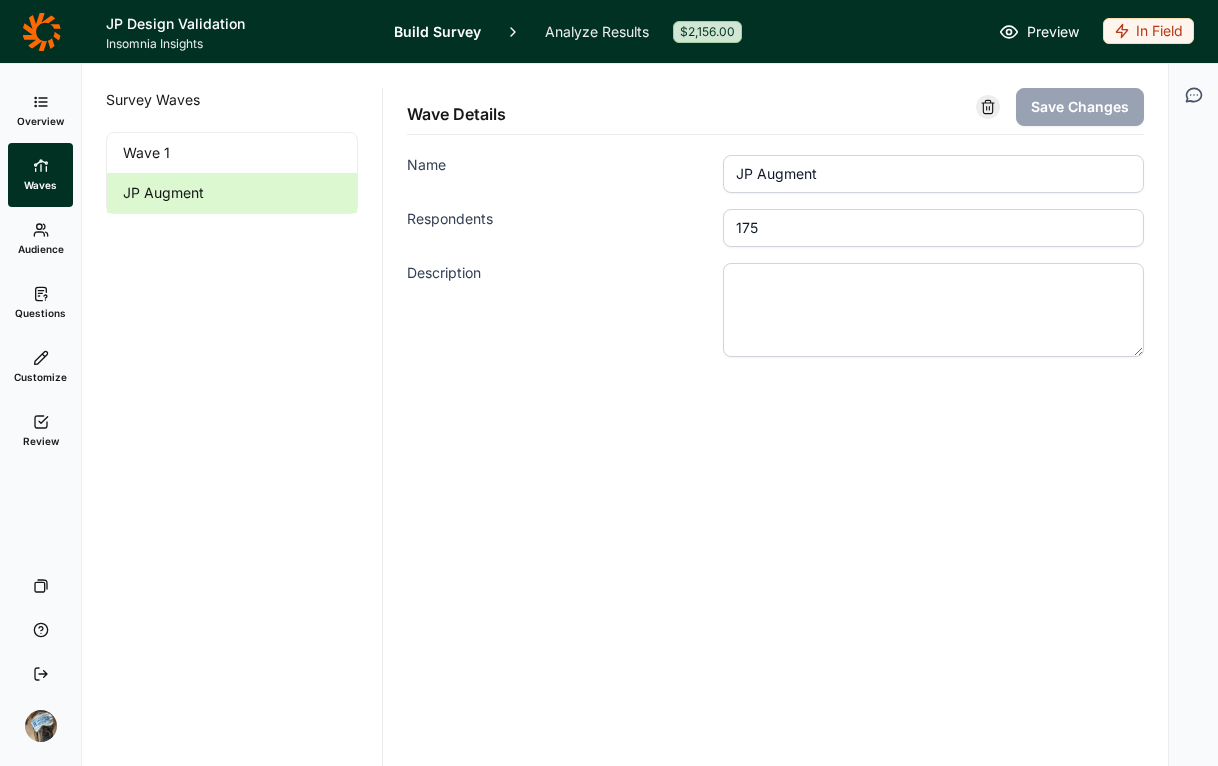 click on "Wave Details Save Changes Name JP Augment Respondents 175 Description" at bounding box center (775, 415) 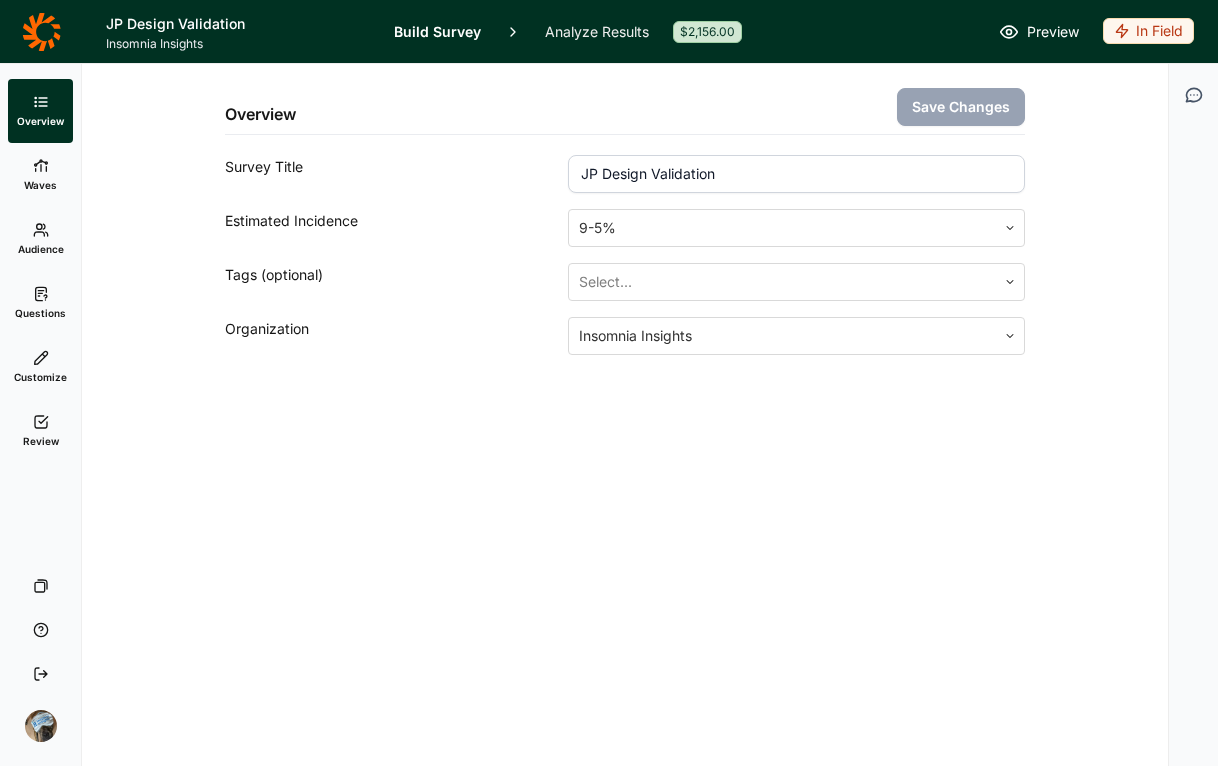 click on "Analyze Results" at bounding box center (597, 31) 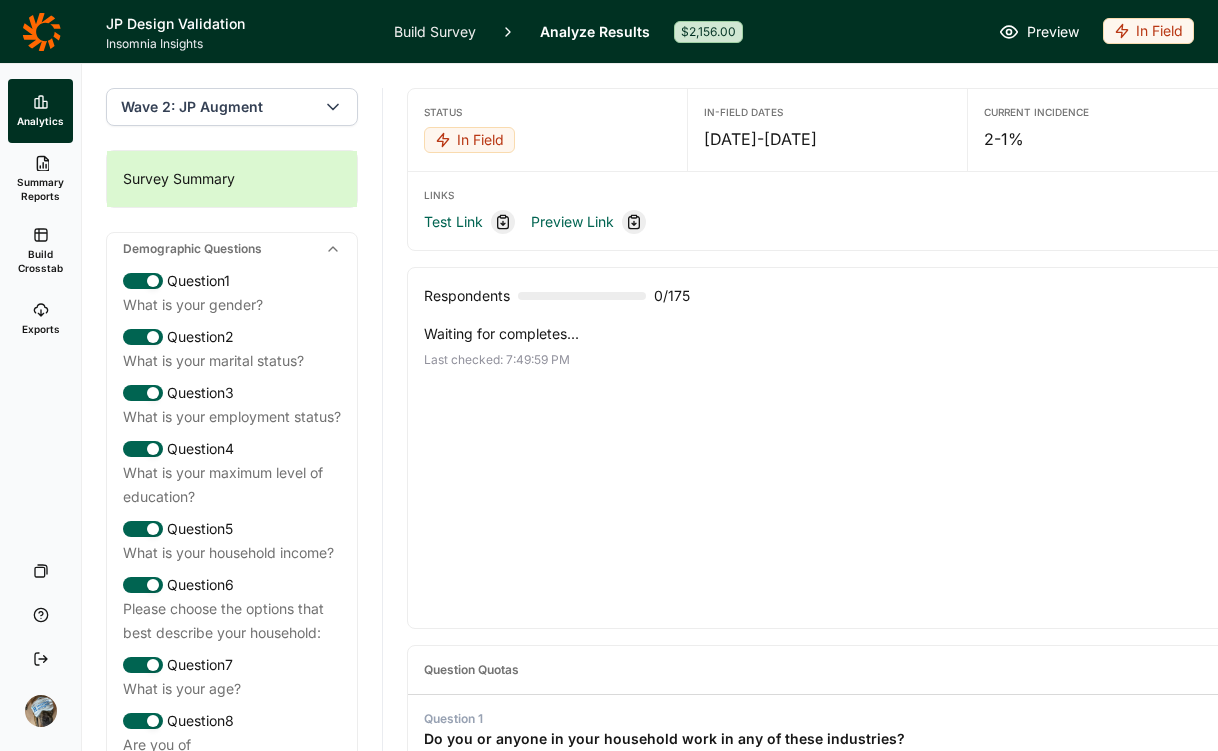 scroll, scrollTop: 0, scrollLeft: 0, axis: both 